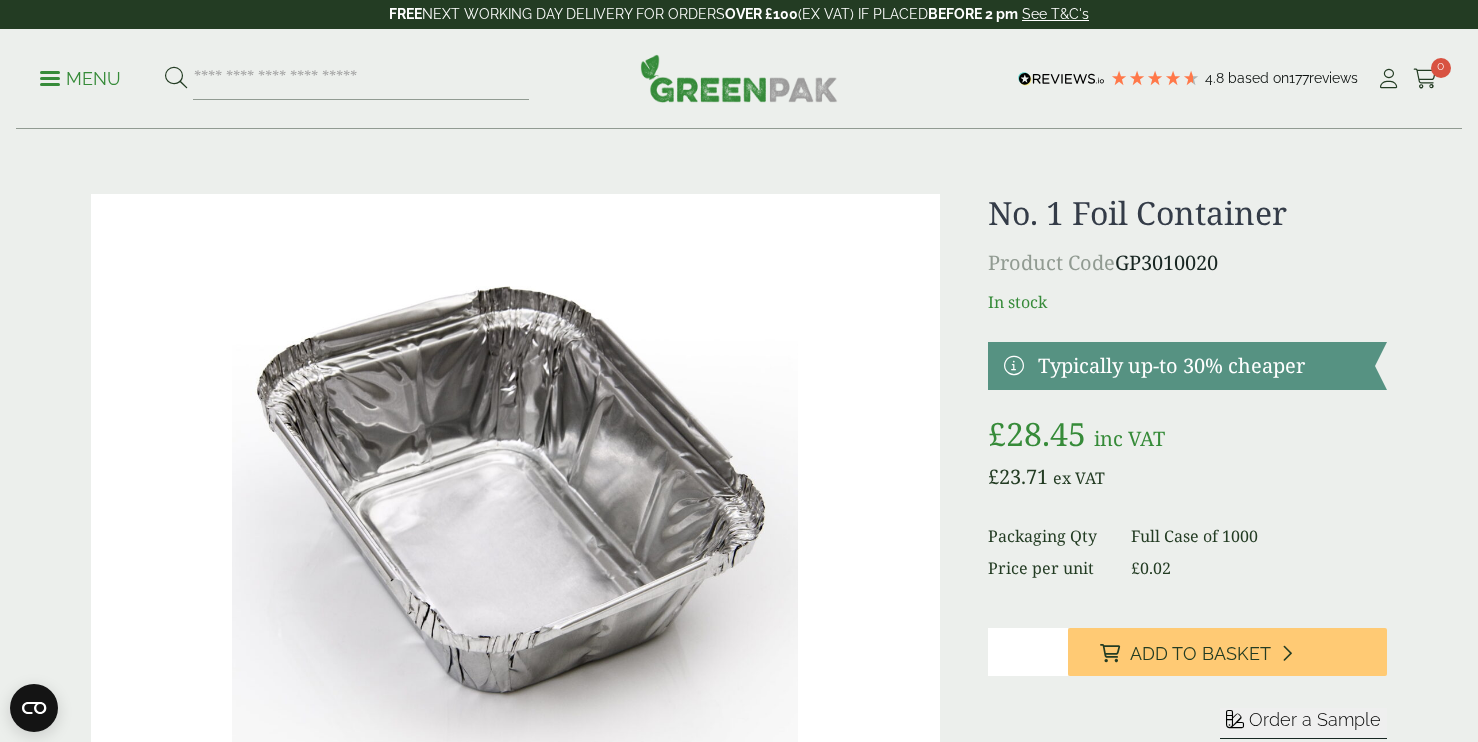 scroll, scrollTop: 40, scrollLeft: 0, axis: vertical 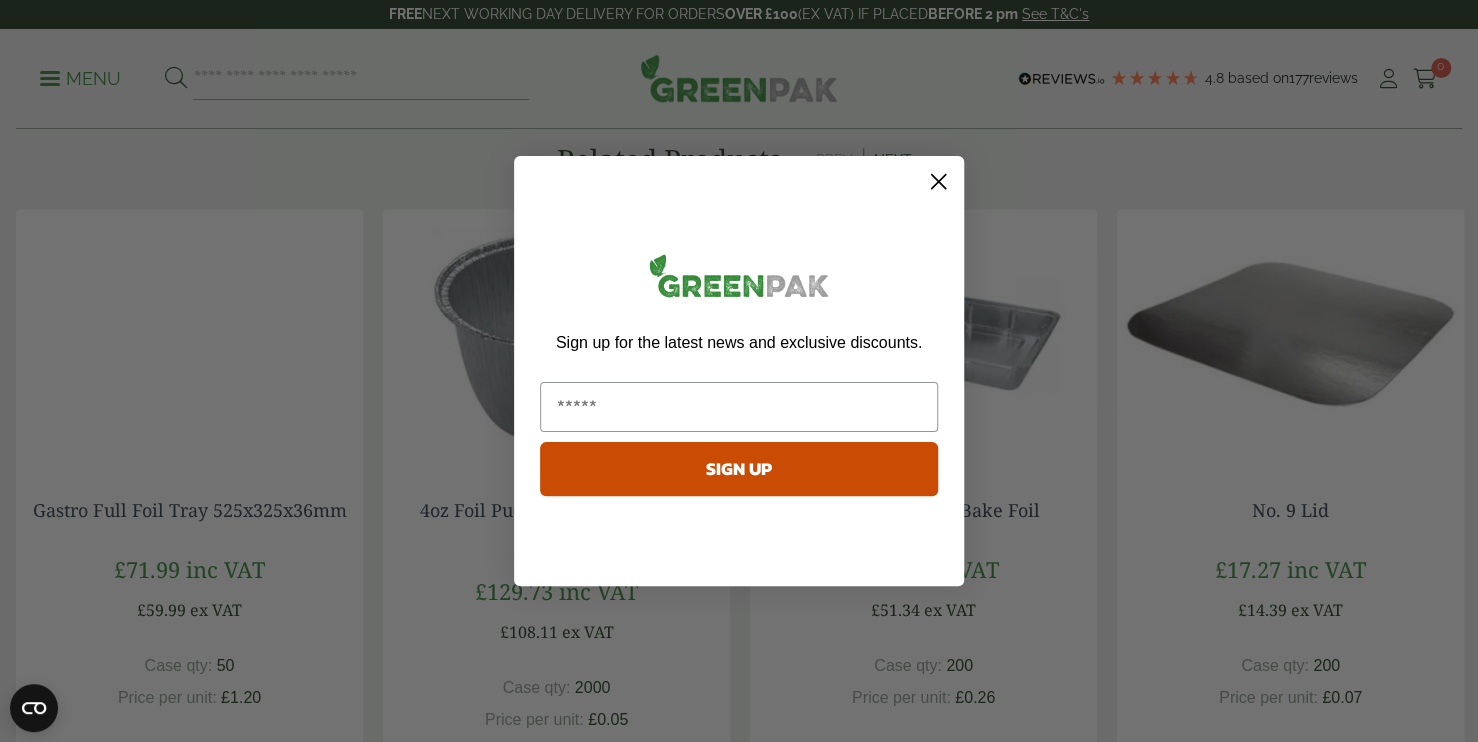 click 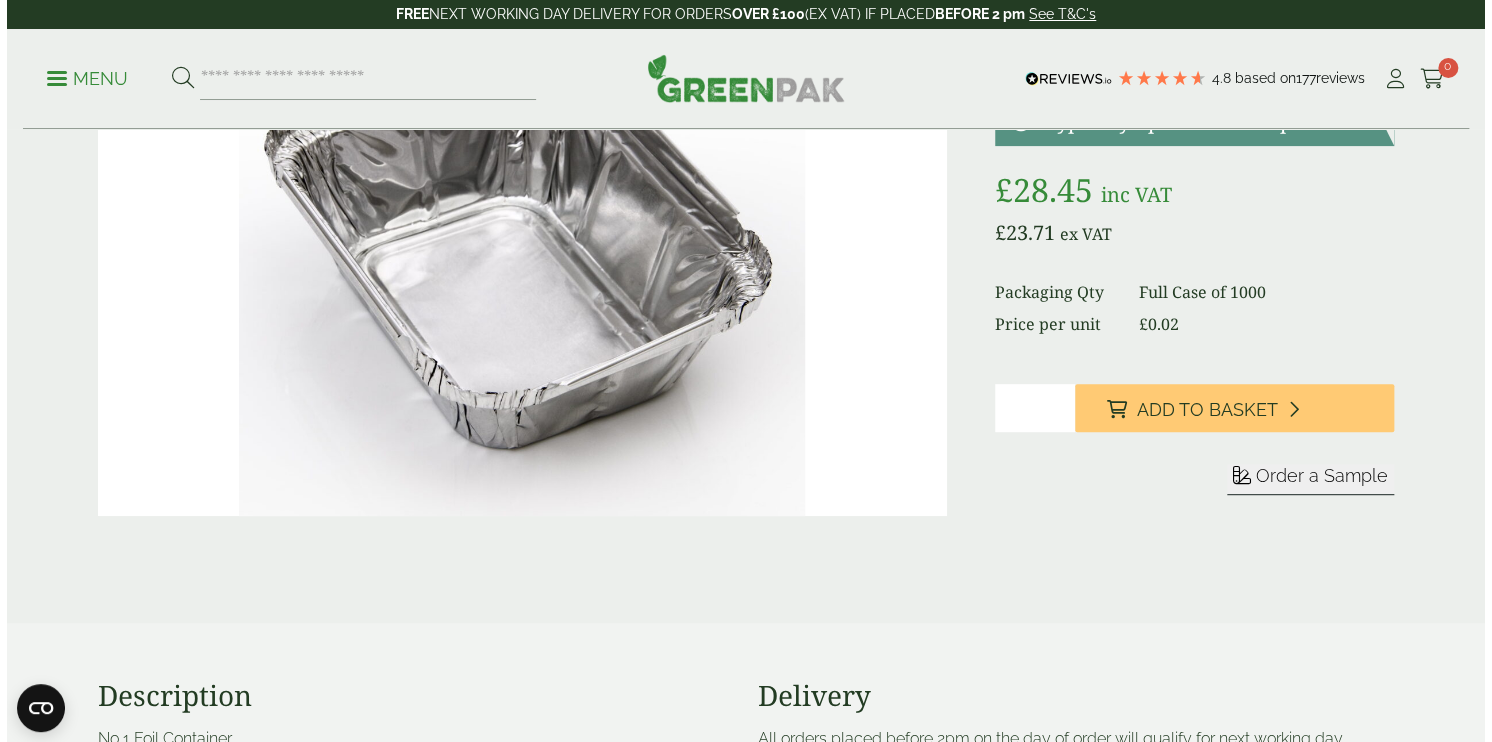 scroll, scrollTop: 208, scrollLeft: 0, axis: vertical 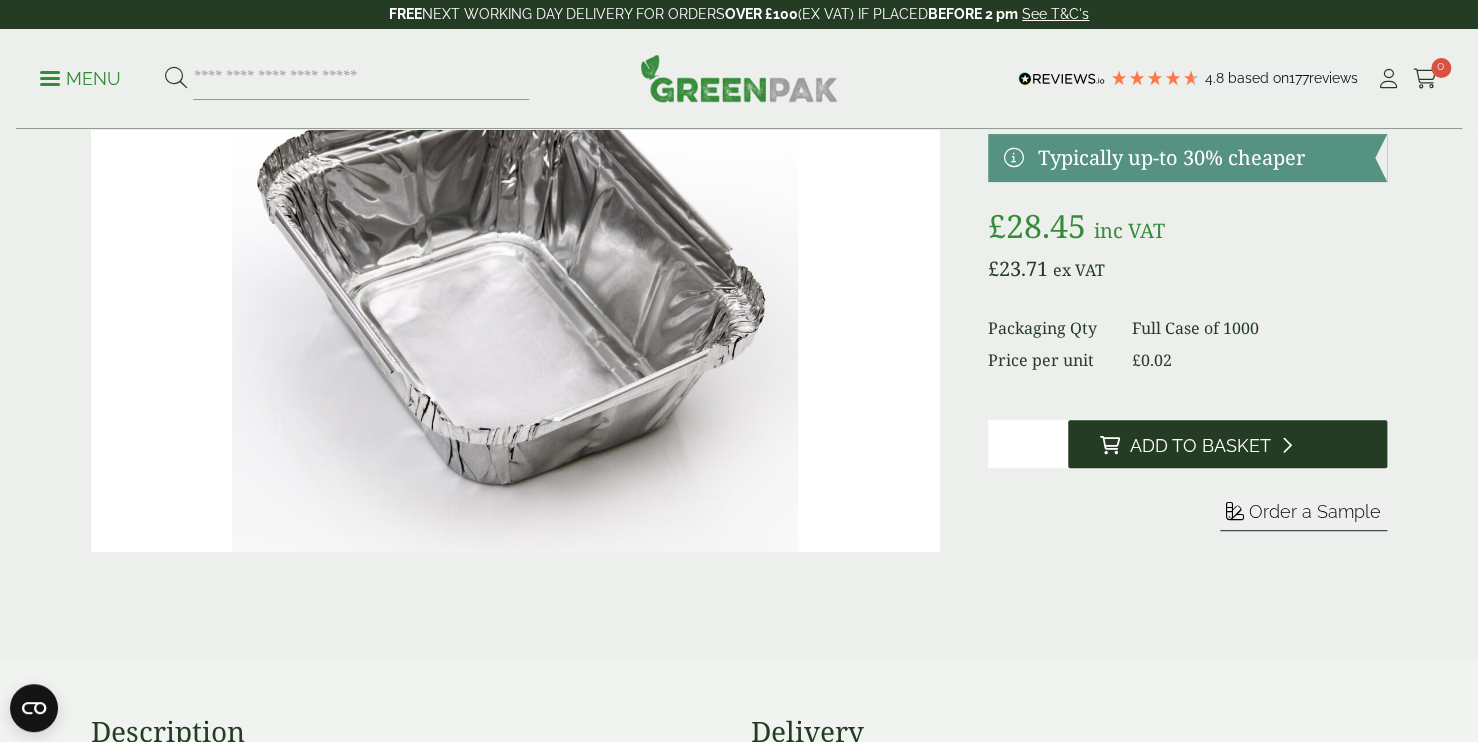 click on "Add to Basket" at bounding box center (1227, 444) 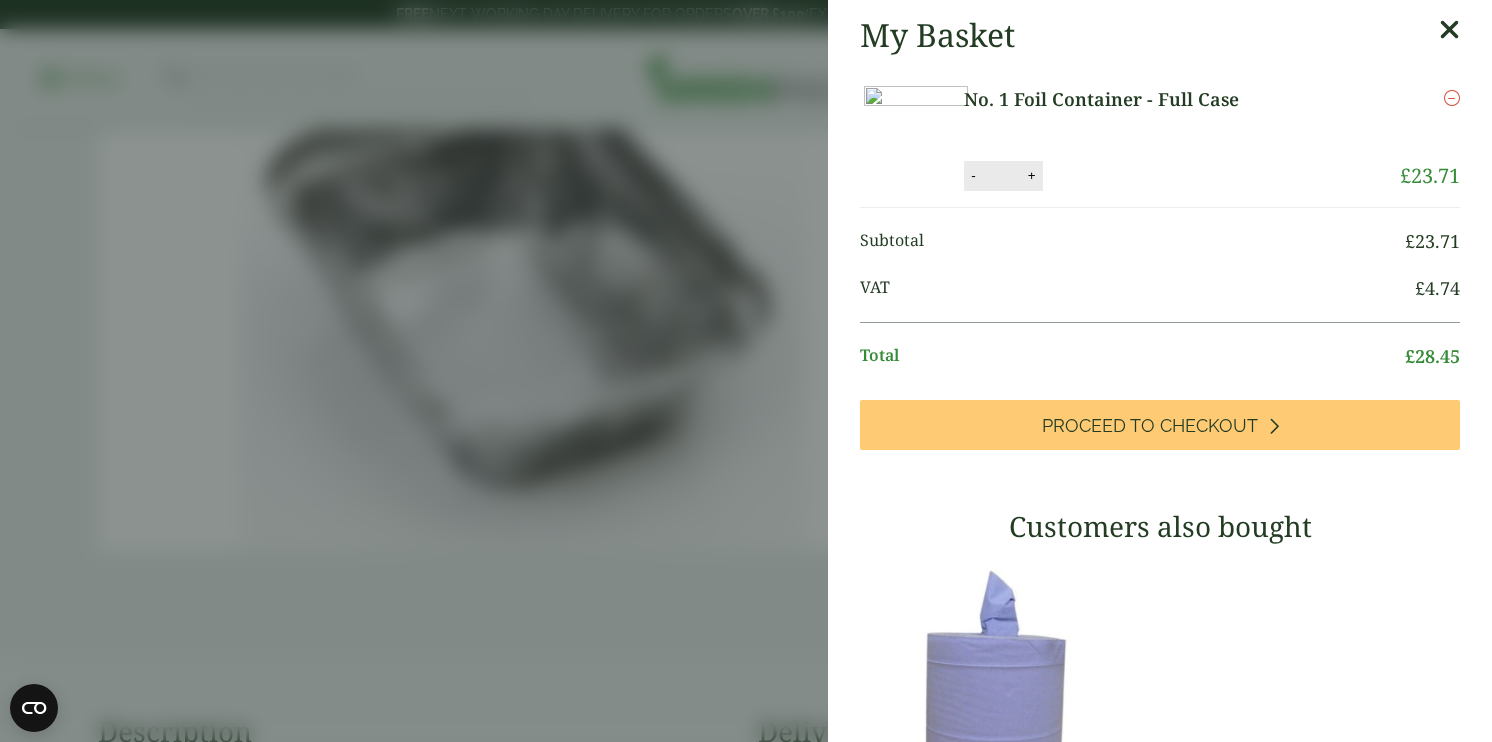 click on "My Basket
No. 1 Foil Container - Full Case
No. 1 Foil Container - Full Case quantity
- * +
Update
Remove
£ 23.71
£ £ *" at bounding box center (1160, 608) 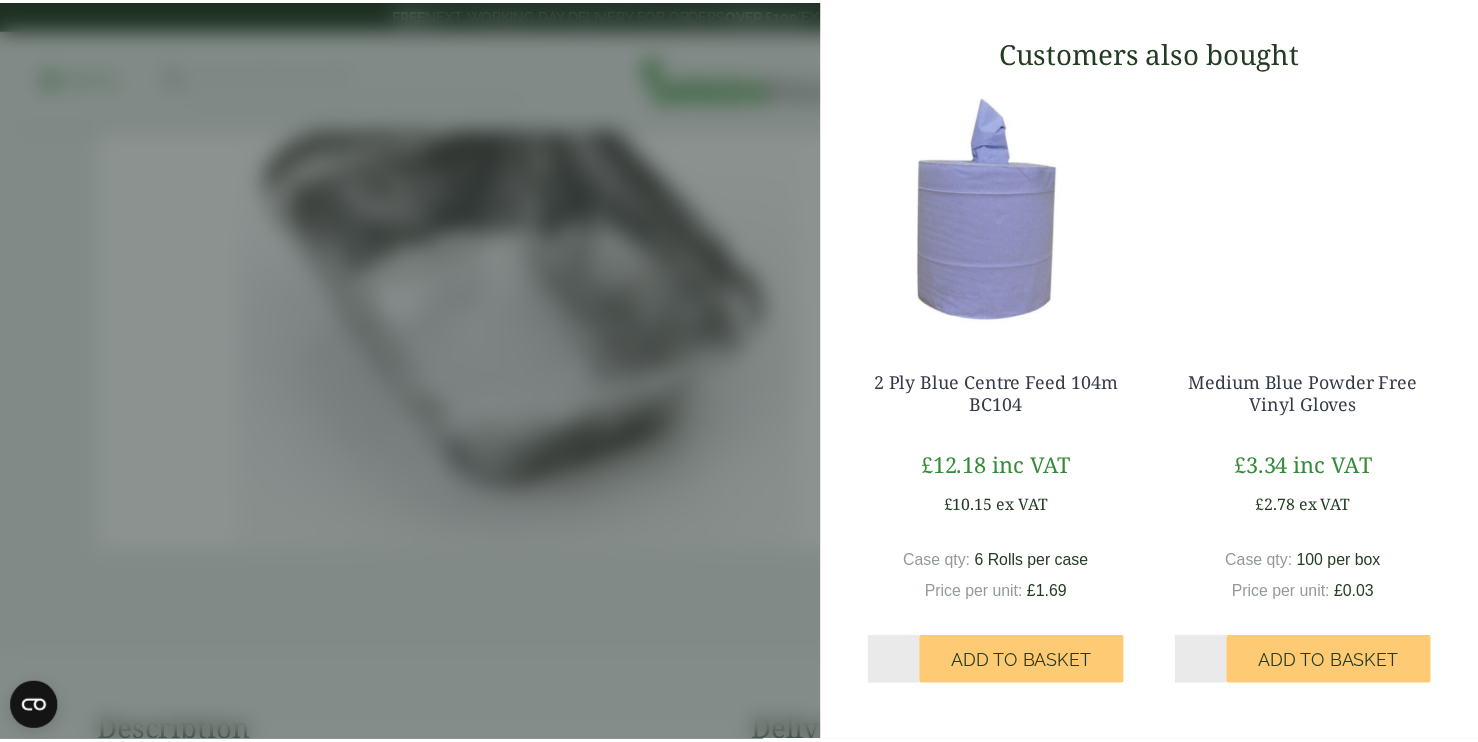 scroll, scrollTop: 0, scrollLeft: 0, axis: both 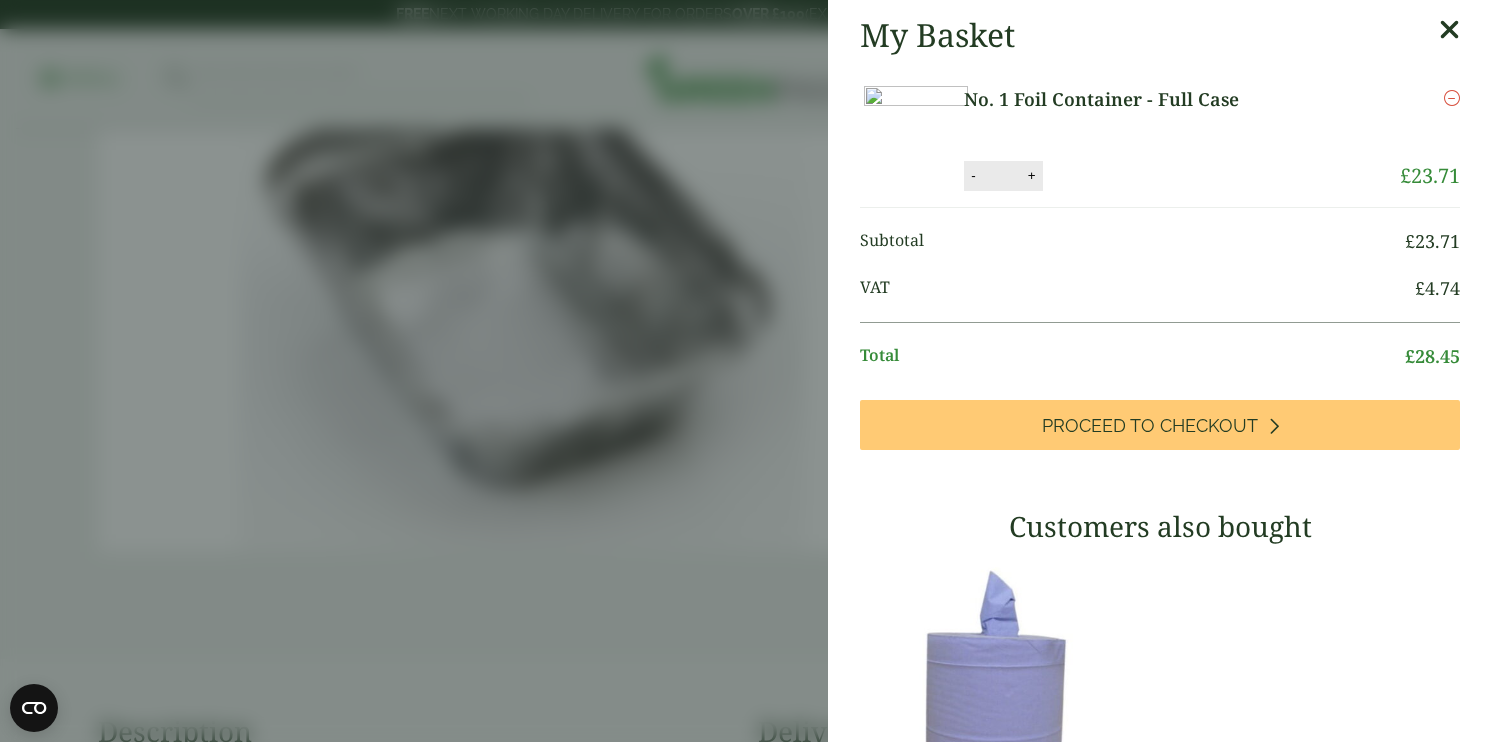 click at bounding box center [1449, 30] 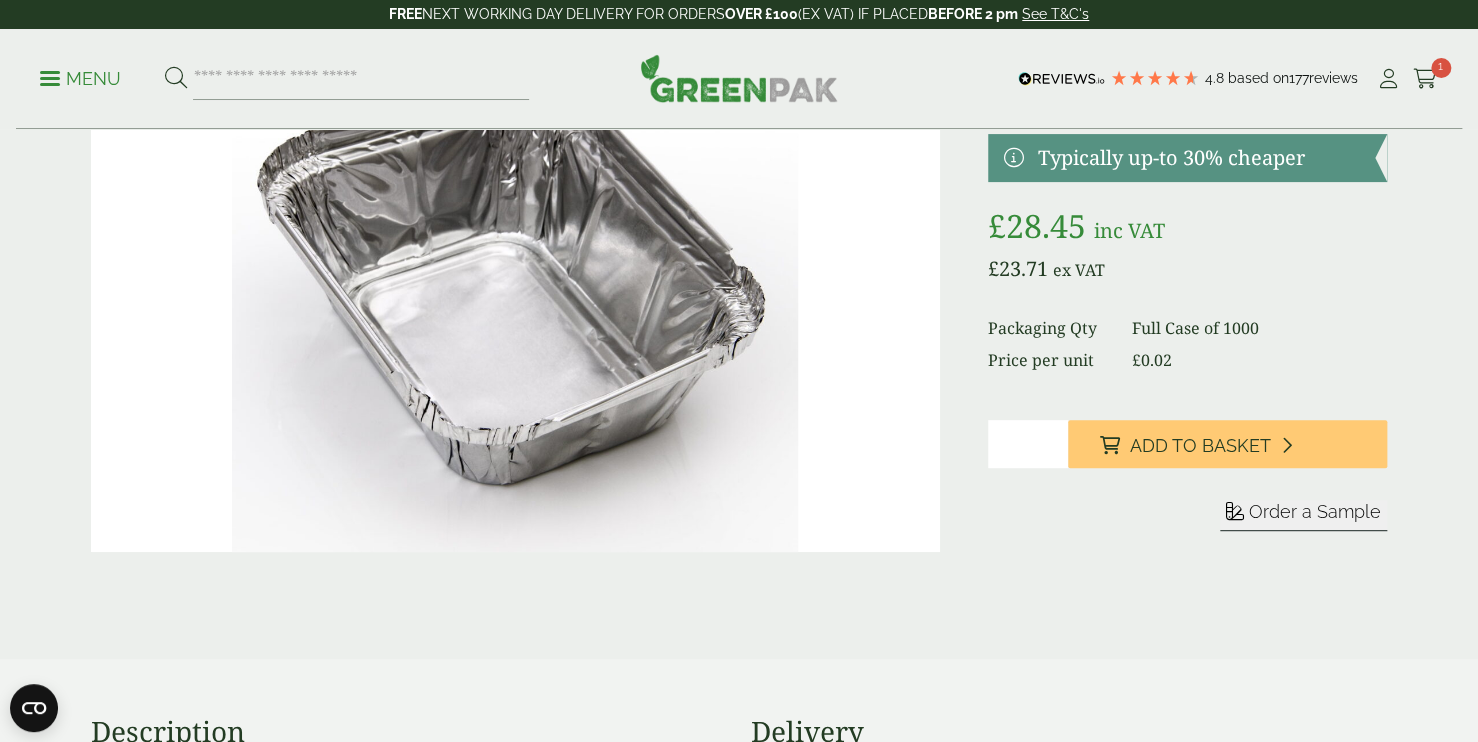 scroll, scrollTop: 0, scrollLeft: 0, axis: both 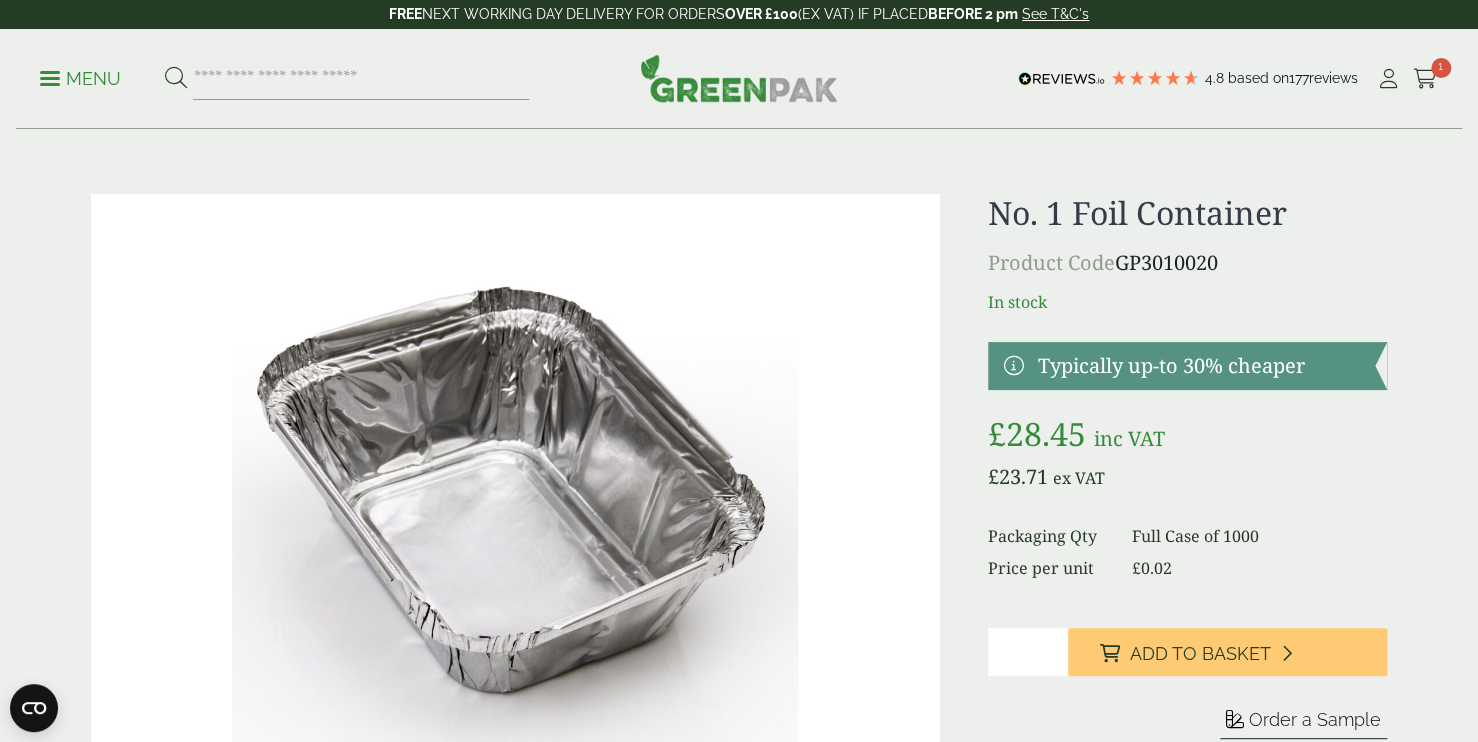 click at bounding box center (739, 78) 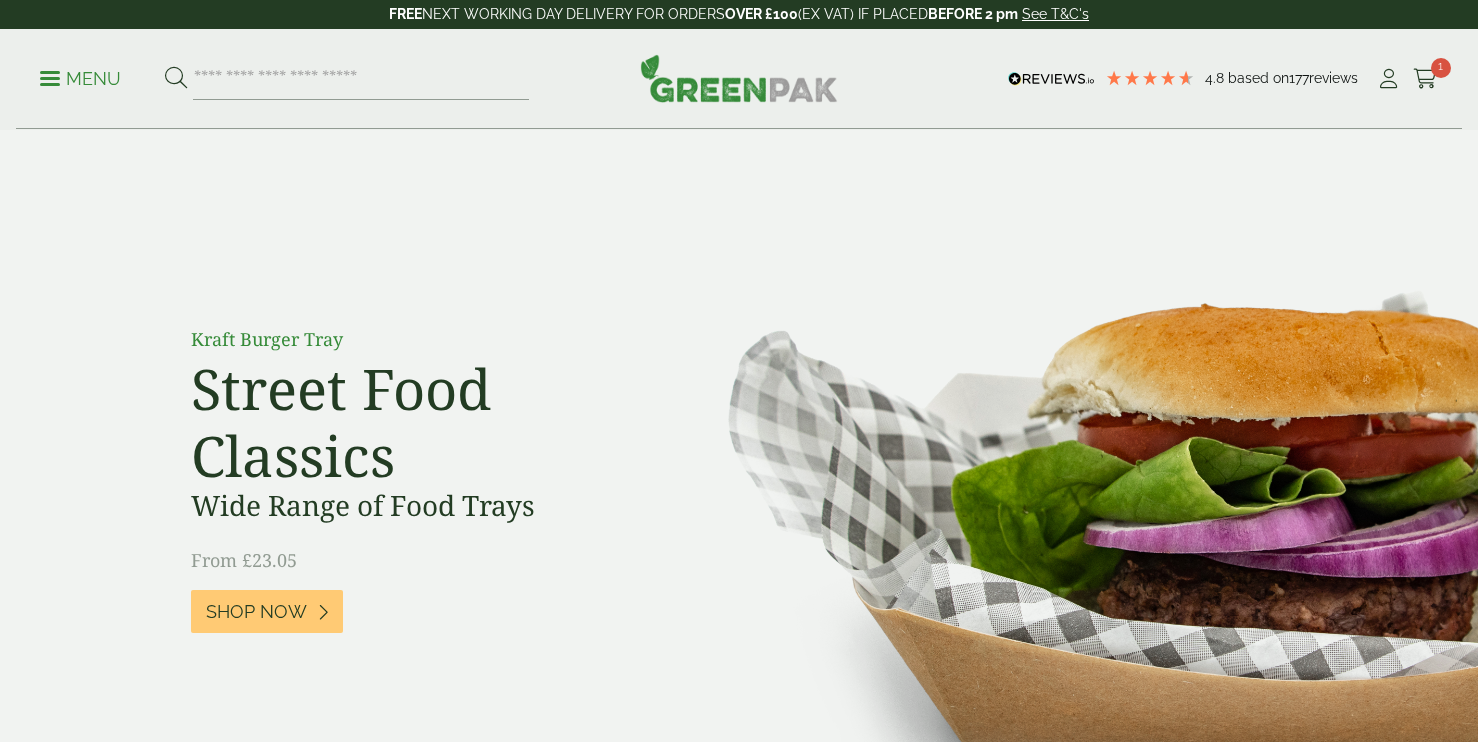 scroll, scrollTop: 0, scrollLeft: 0, axis: both 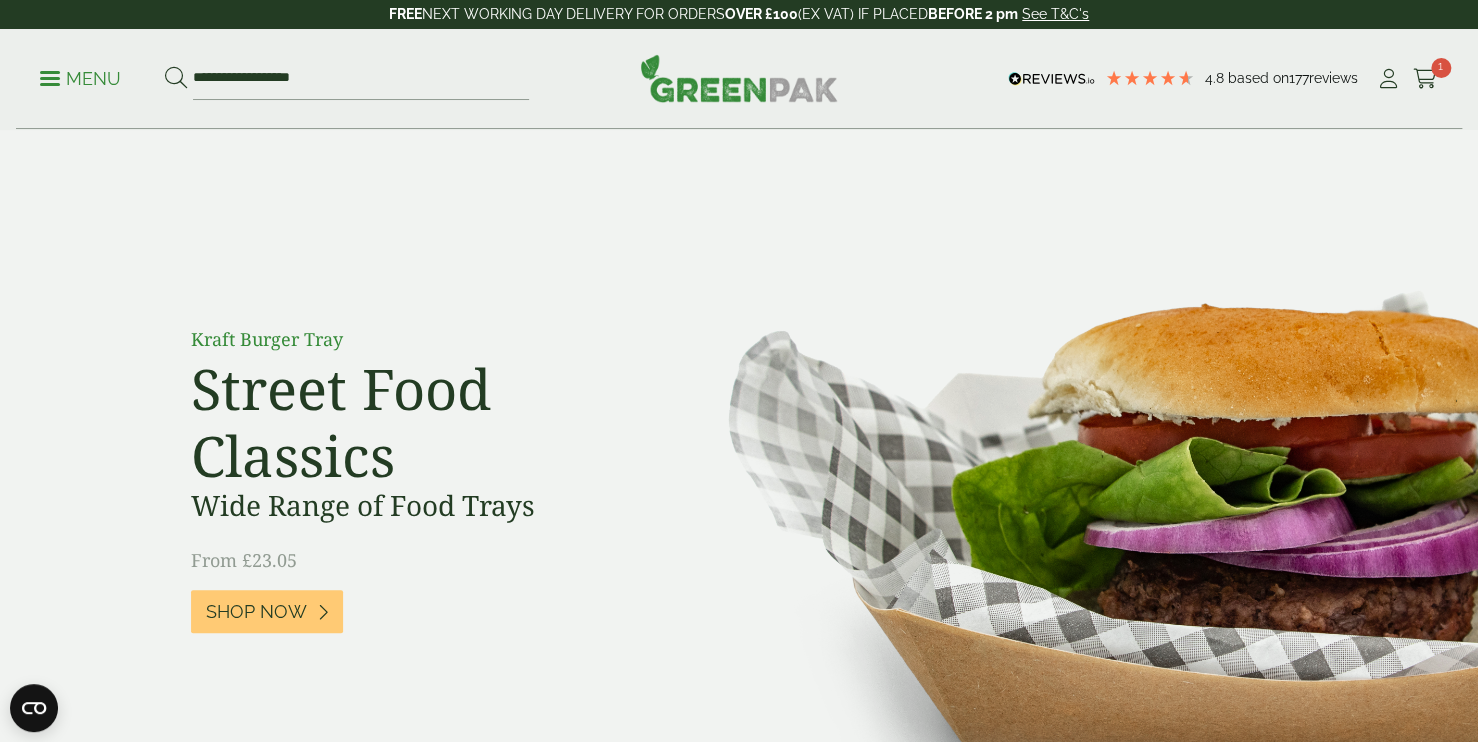 type on "**********" 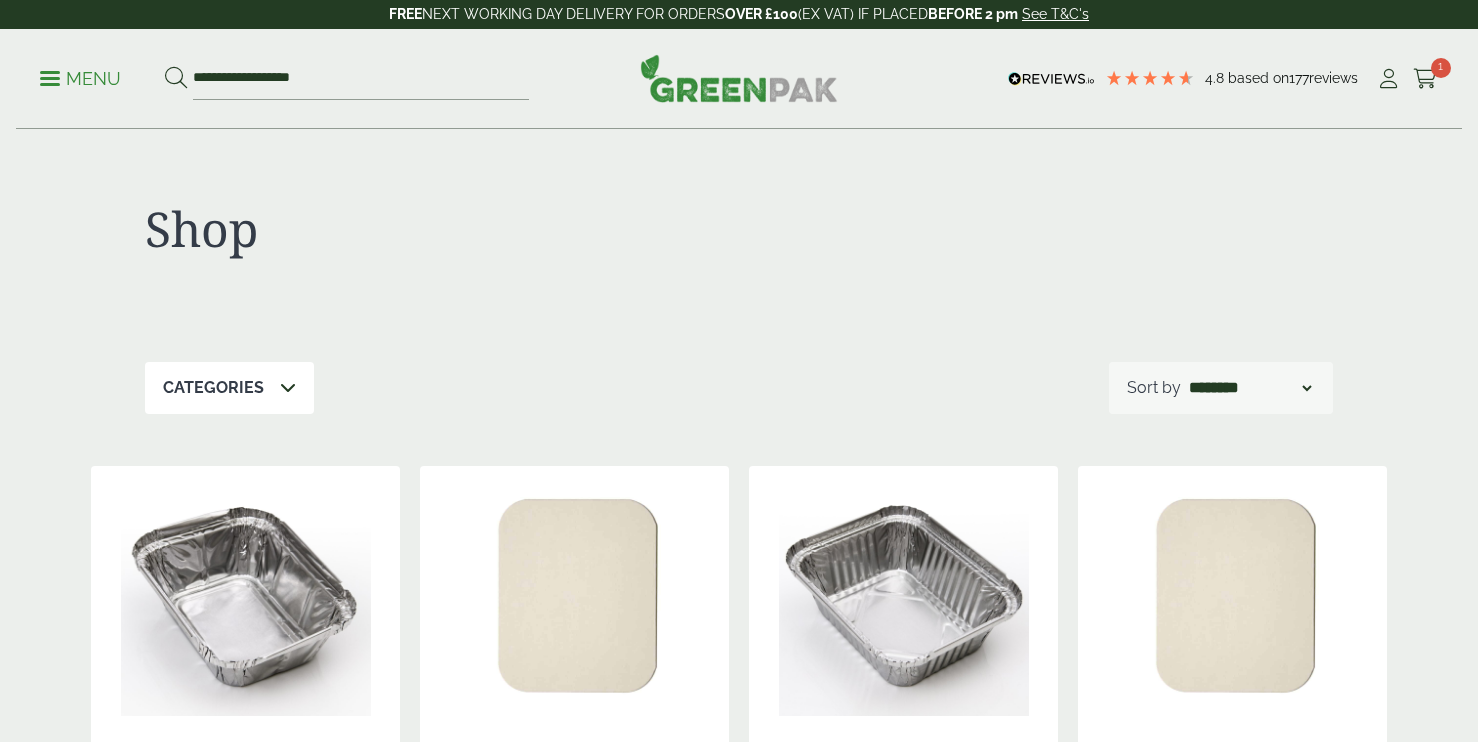 scroll, scrollTop: 0, scrollLeft: 0, axis: both 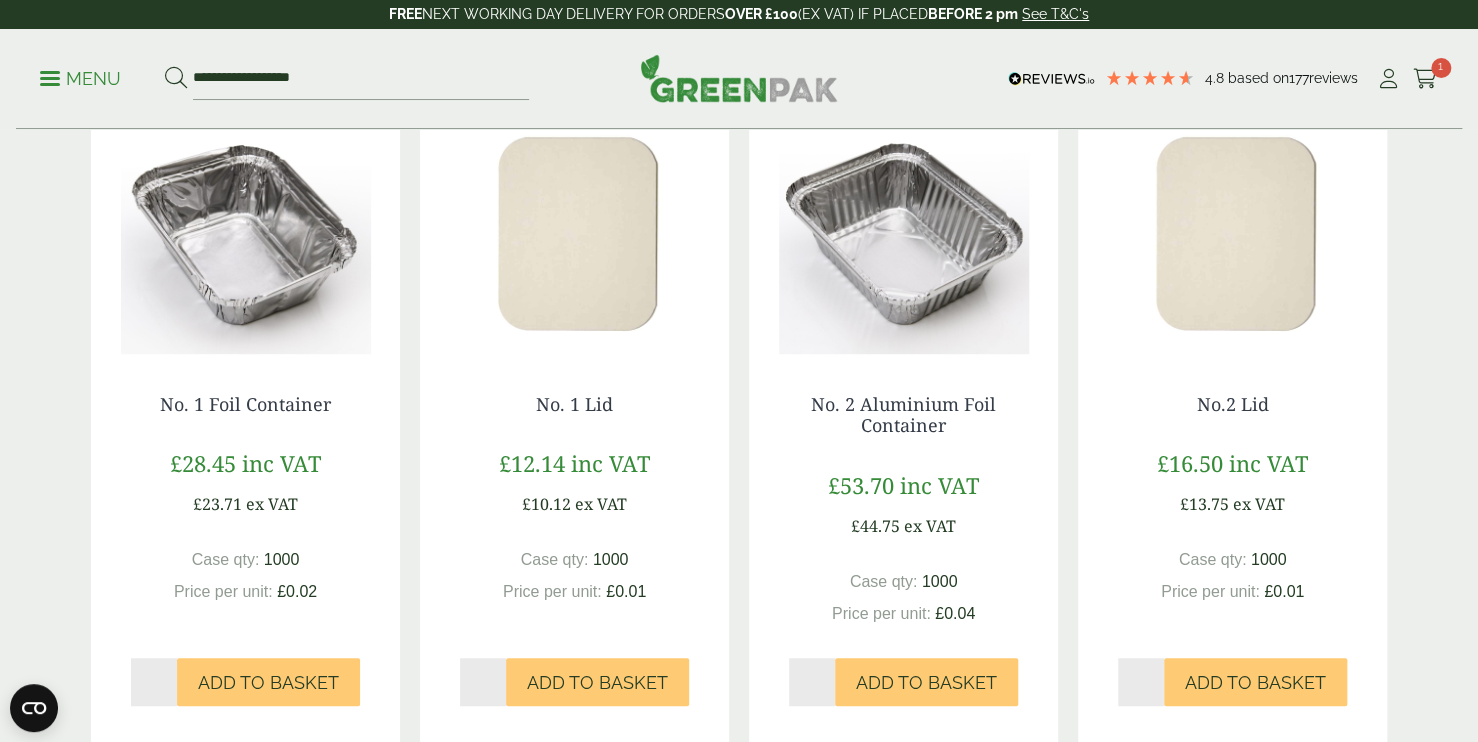 drag, startPoint x: 473, startPoint y: 398, endPoint x: 517, endPoint y: 386, distance: 45.607018 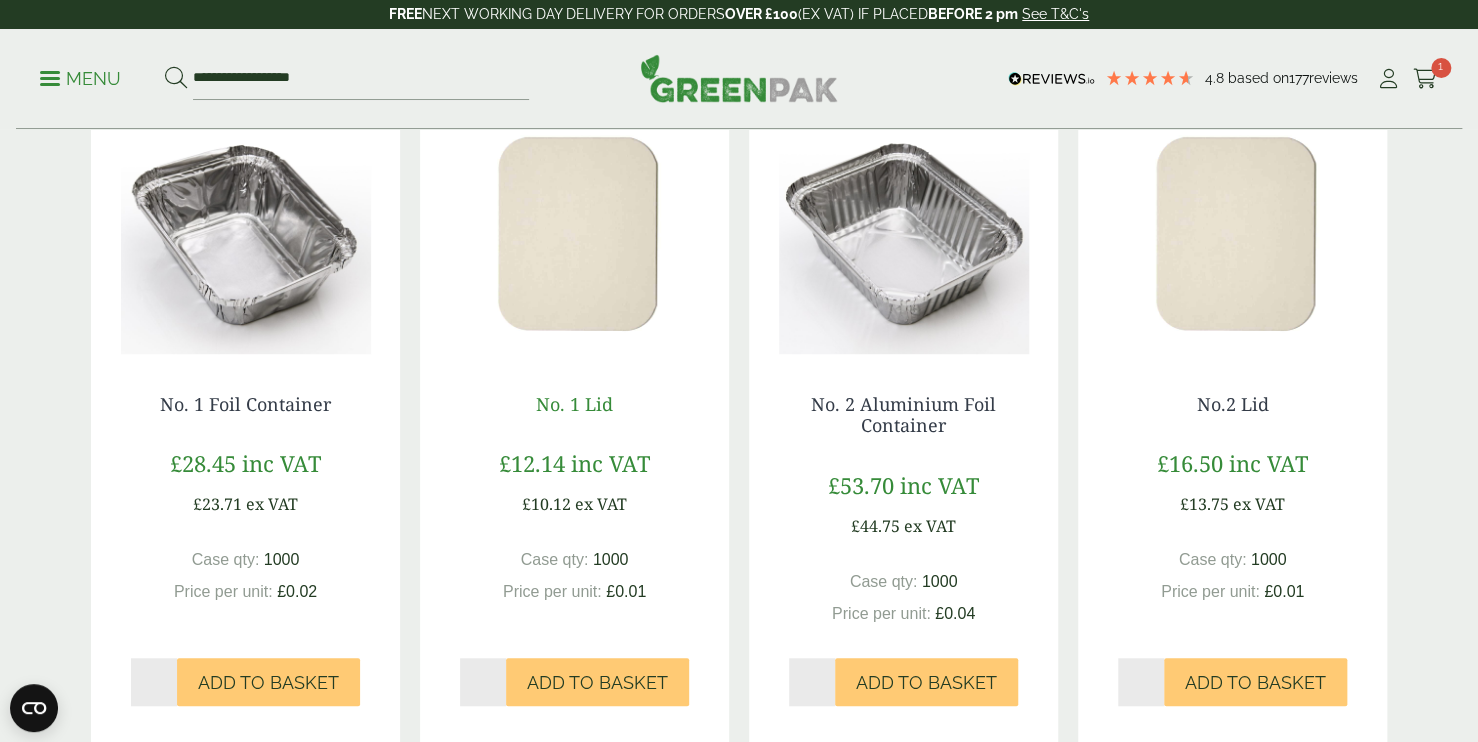 click on "No. 1 Lid" at bounding box center [574, 404] 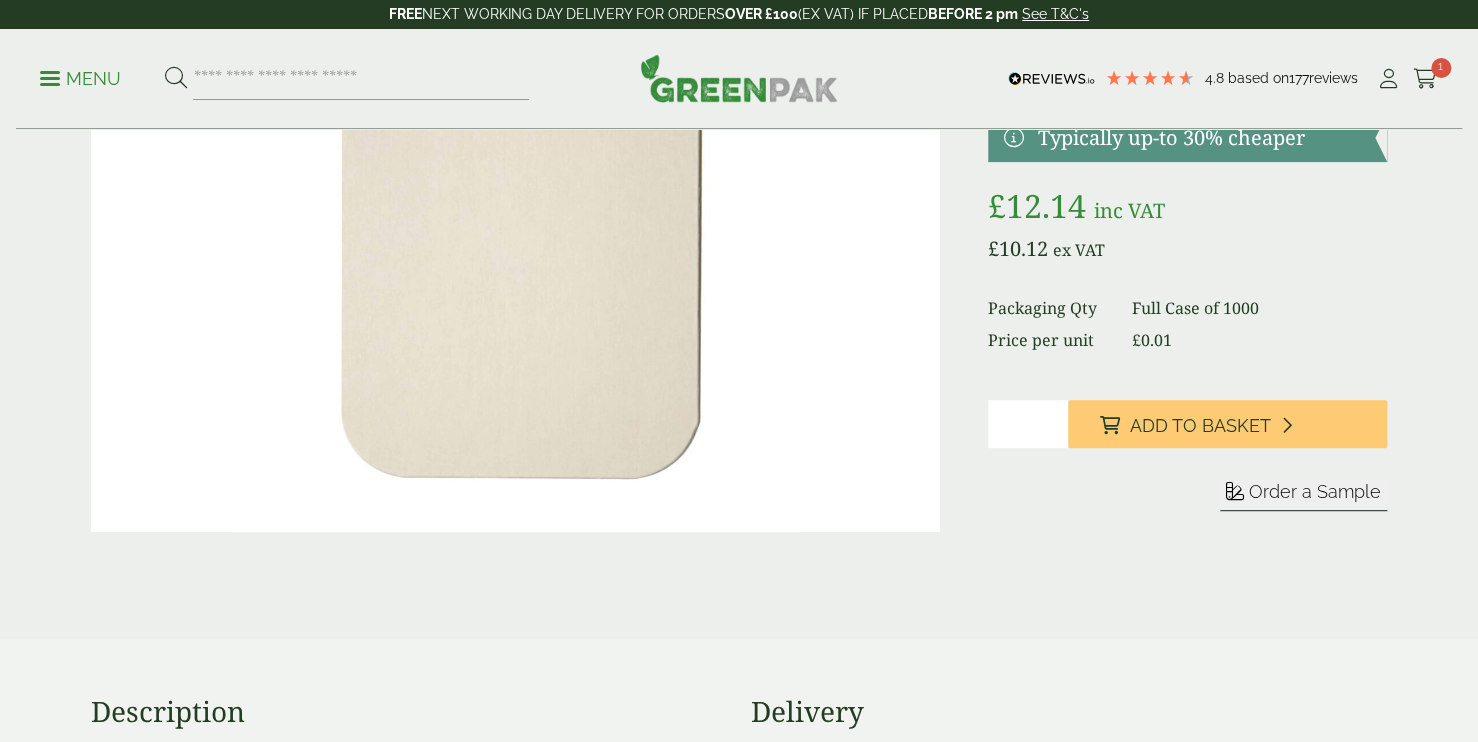 scroll, scrollTop: 271, scrollLeft: 0, axis: vertical 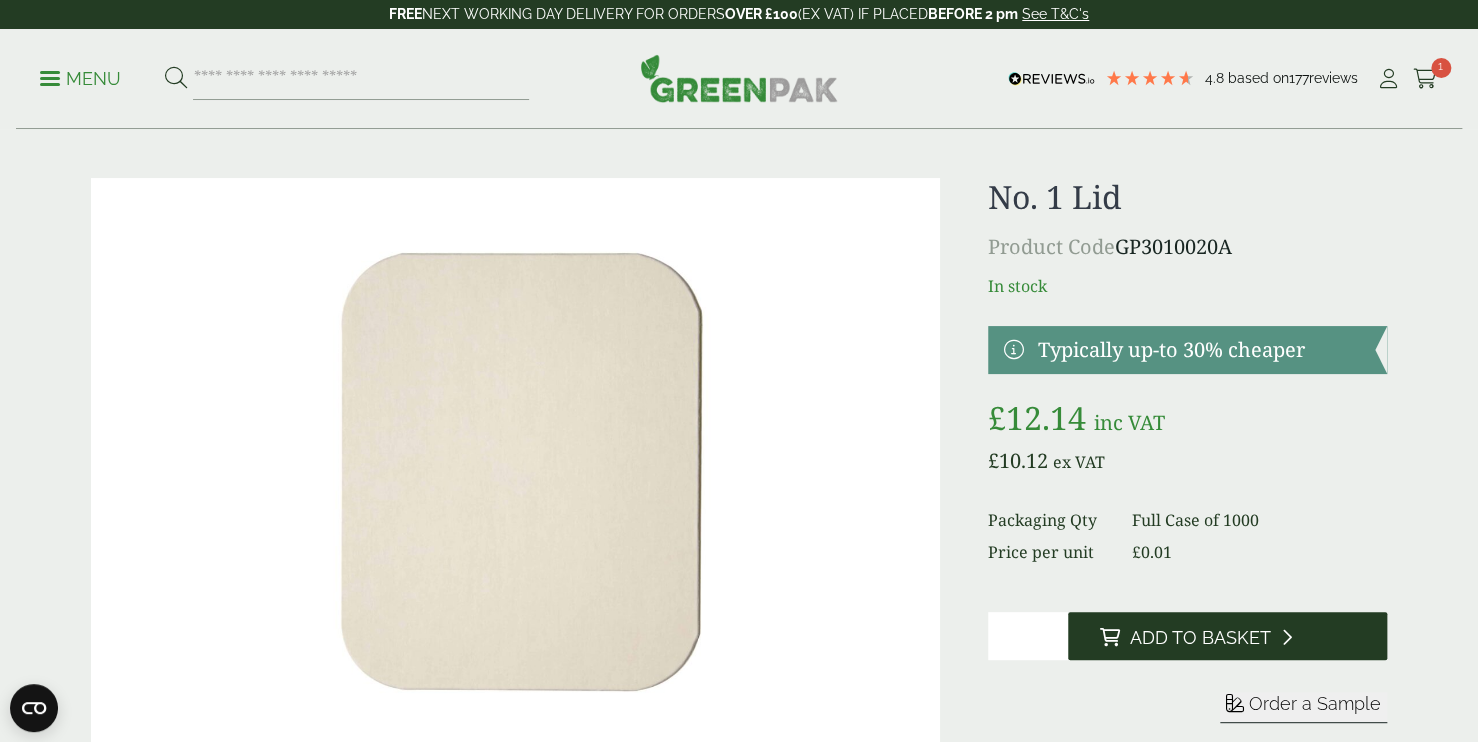 click on "Add to Basket" at bounding box center (1200, 638) 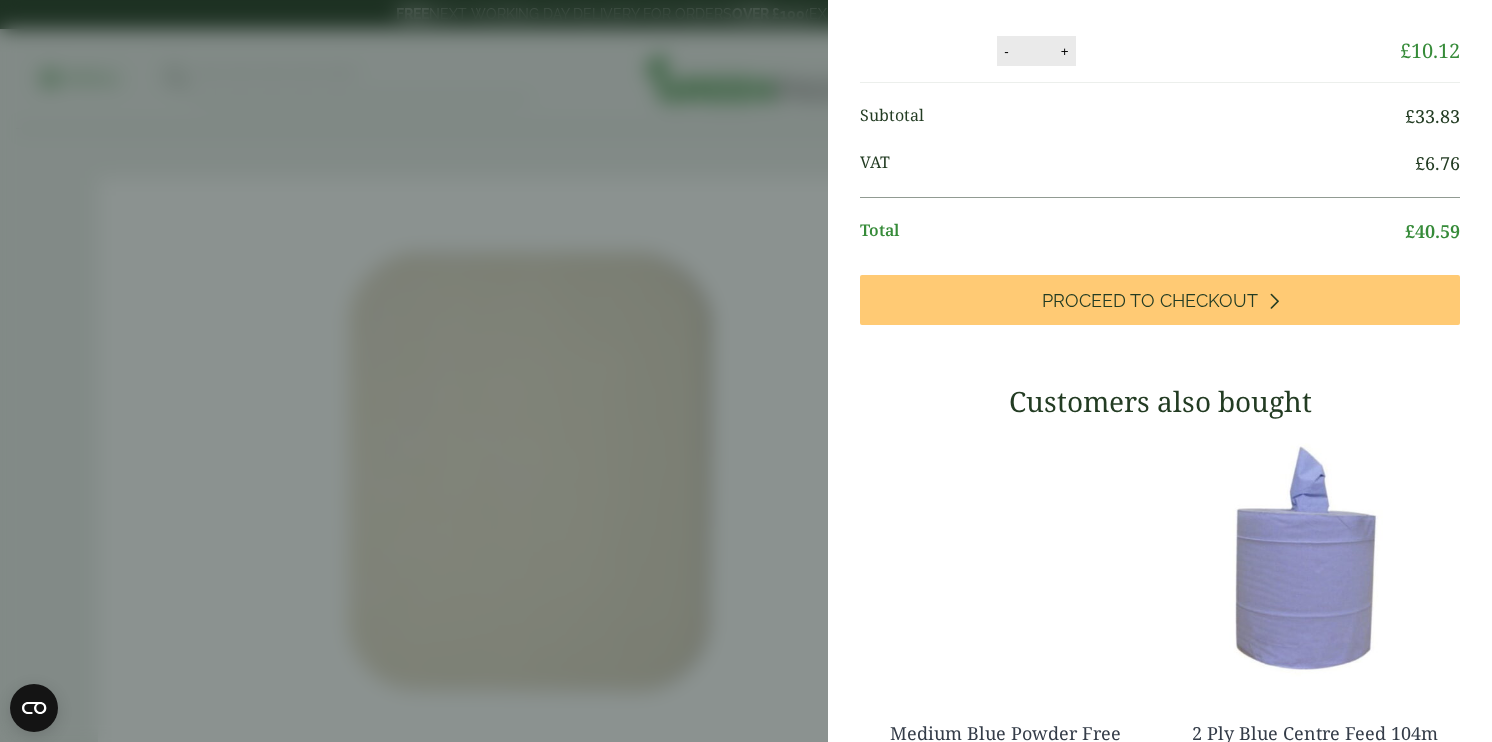scroll, scrollTop: 236, scrollLeft: 0, axis: vertical 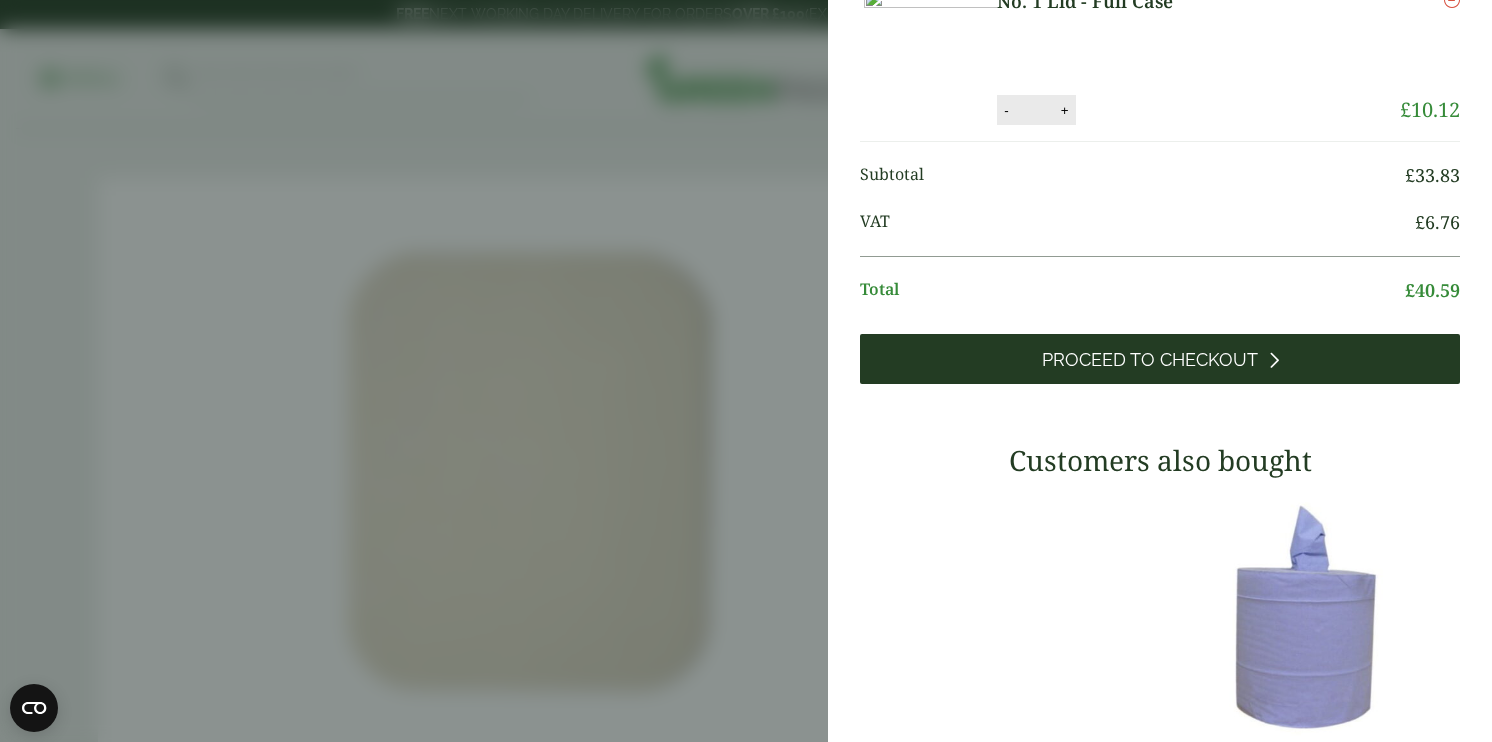 click on "Proceed to Checkout" at bounding box center (1160, 359) 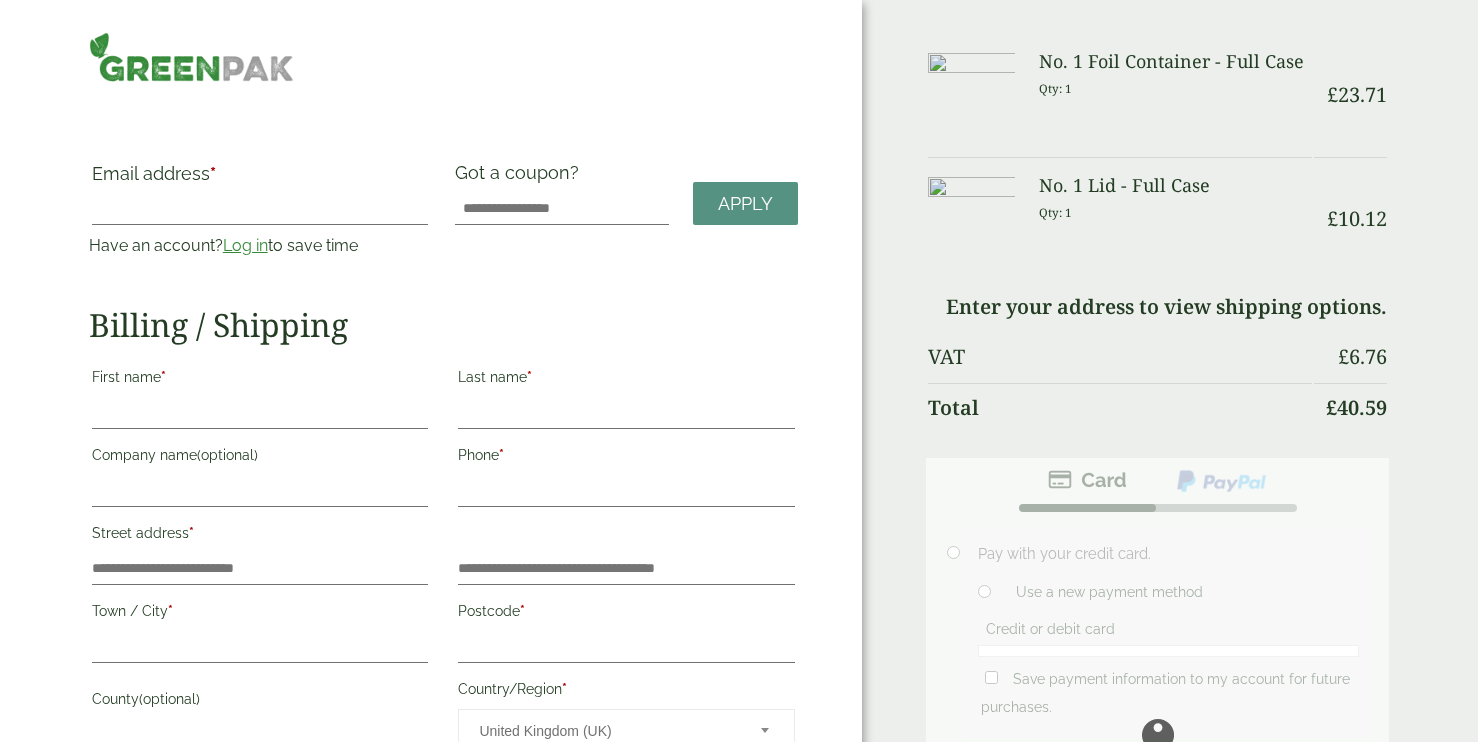 scroll, scrollTop: 0, scrollLeft: 0, axis: both 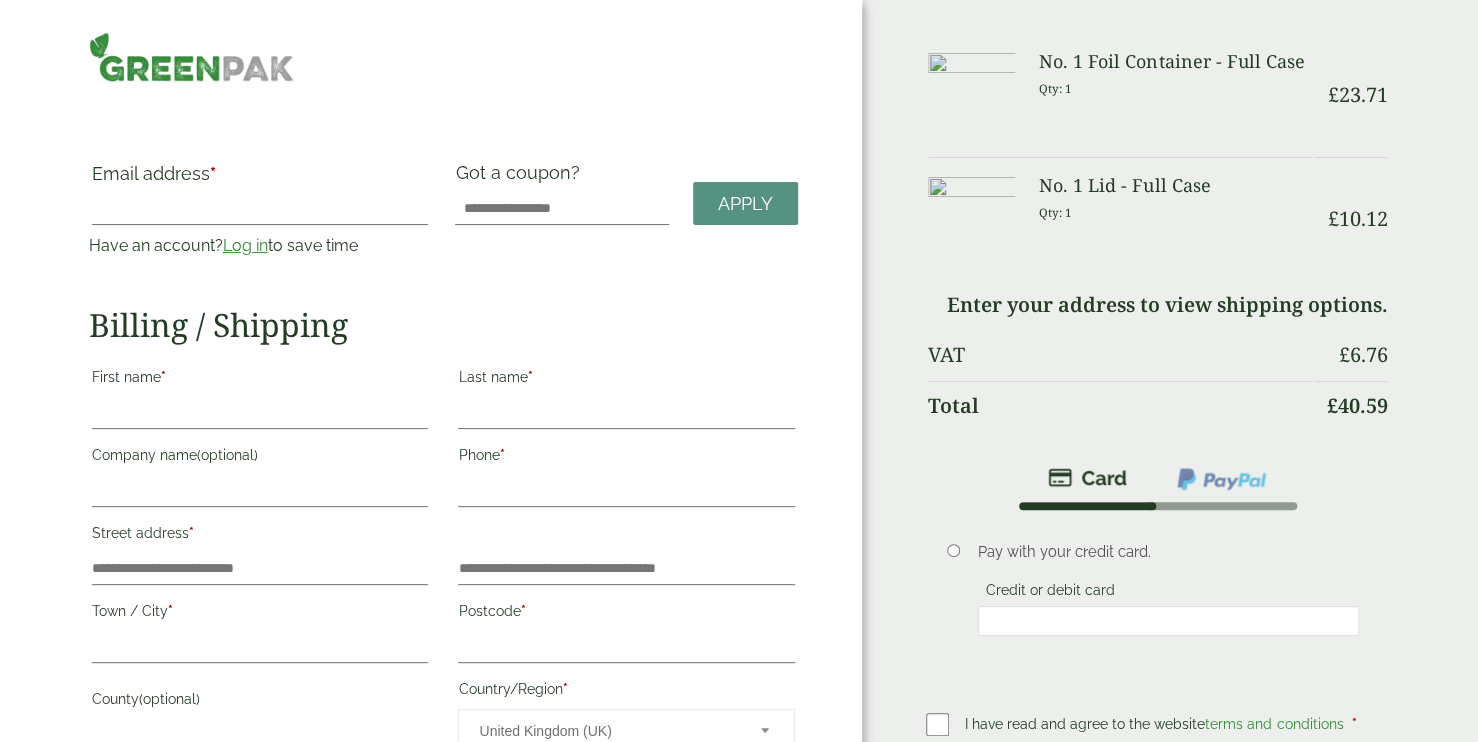 click at bounding box center (971, 218) 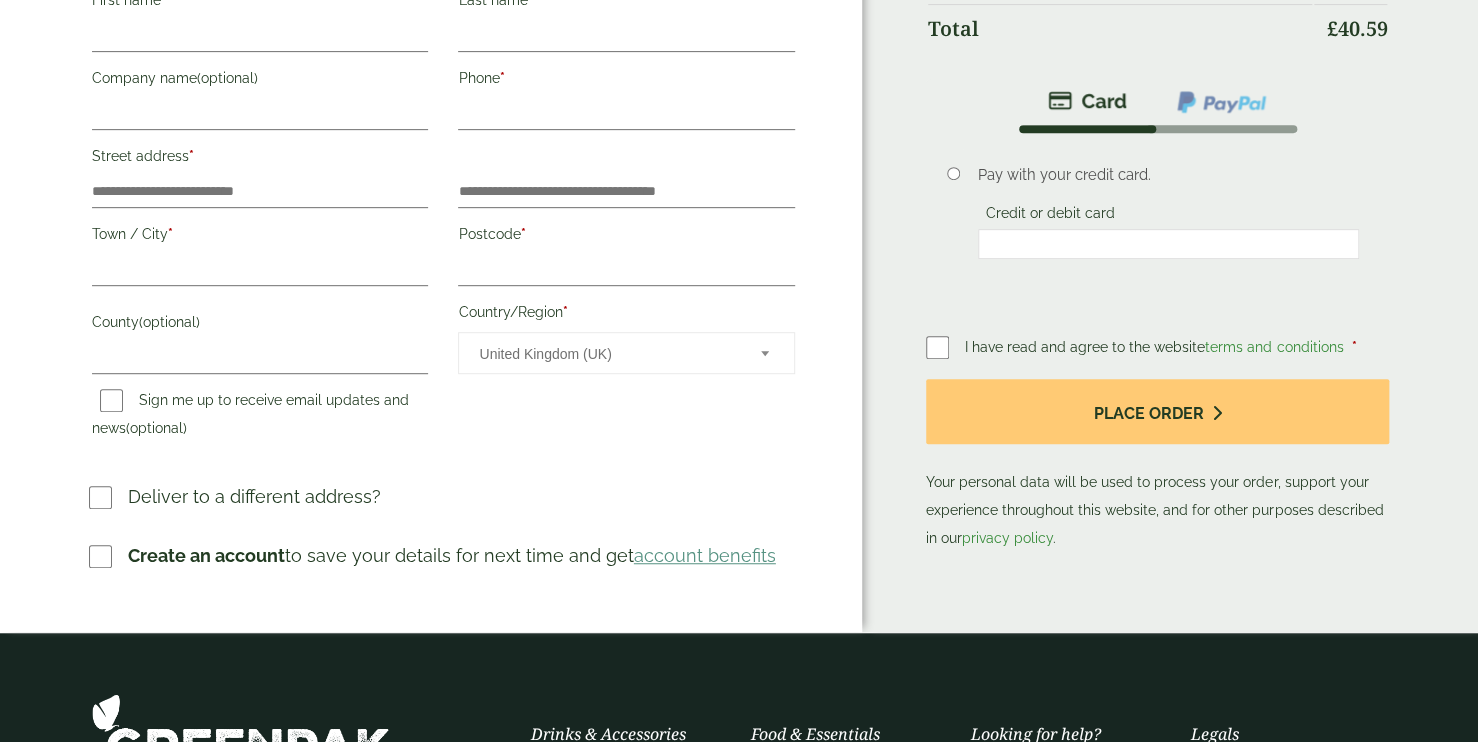 scroll, scrollTop: 379, scrollLeft: 0, axis: vertical 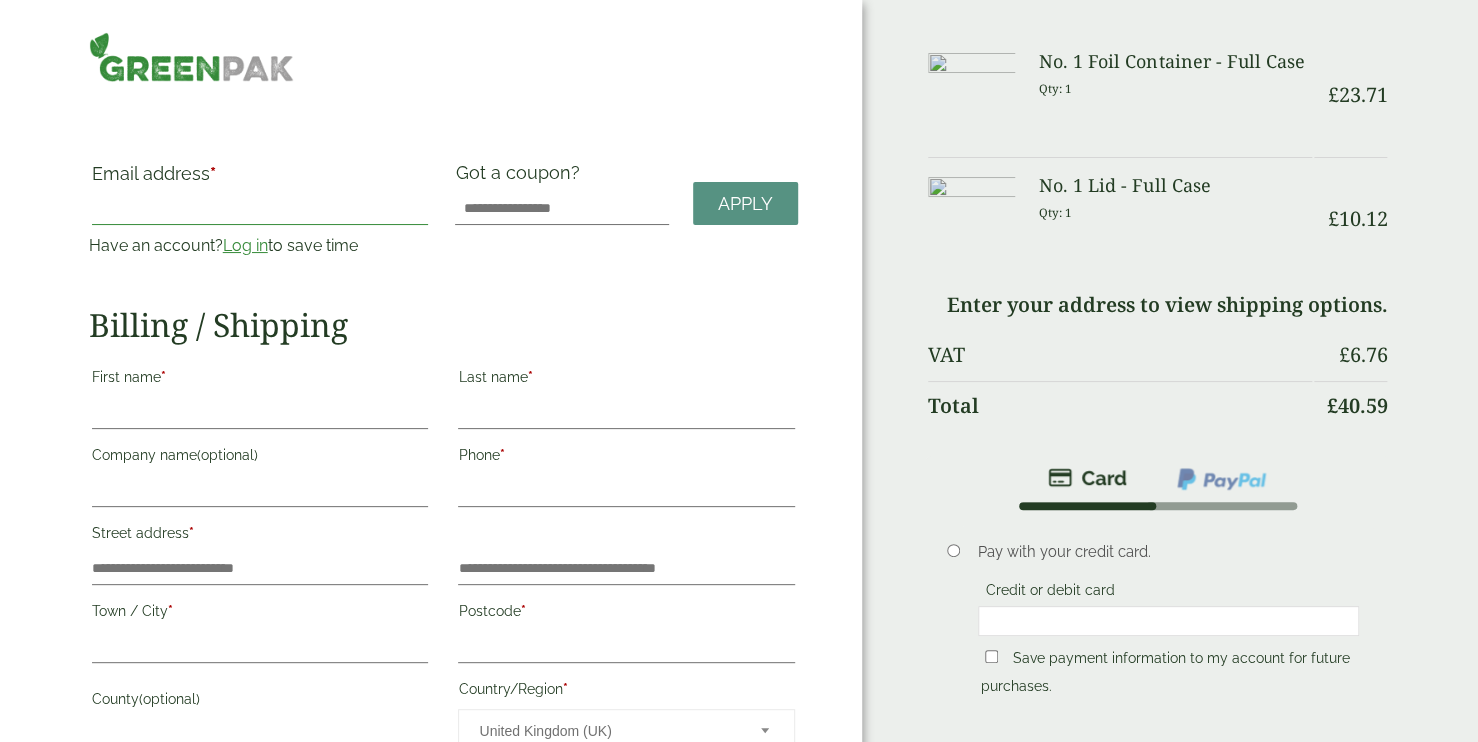 click on "Email address  *" at bounding box center (260, 209) 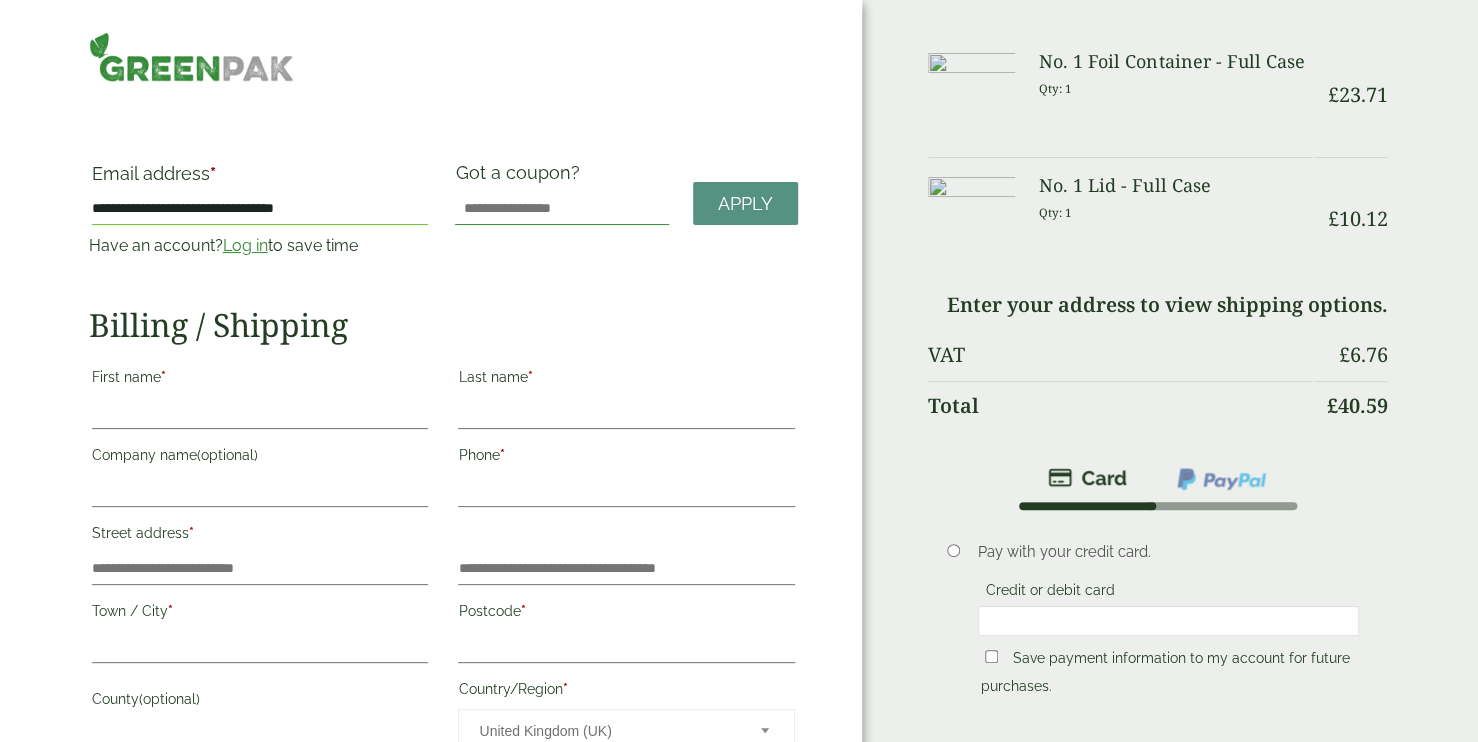 click on "Got a coupon?" at bounding box center (562, 209) 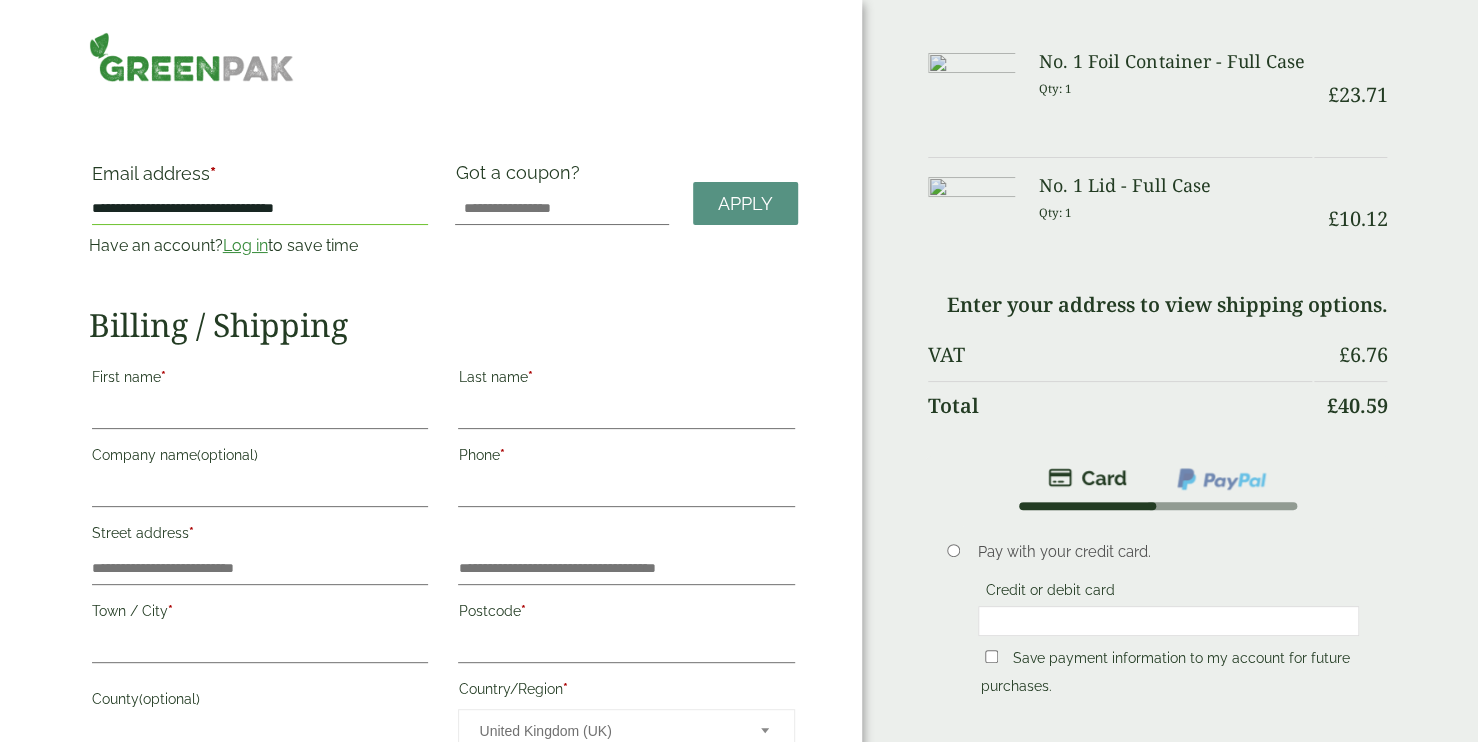 click on "Got a coupon?
Apply" at bounding box center [626, 218] 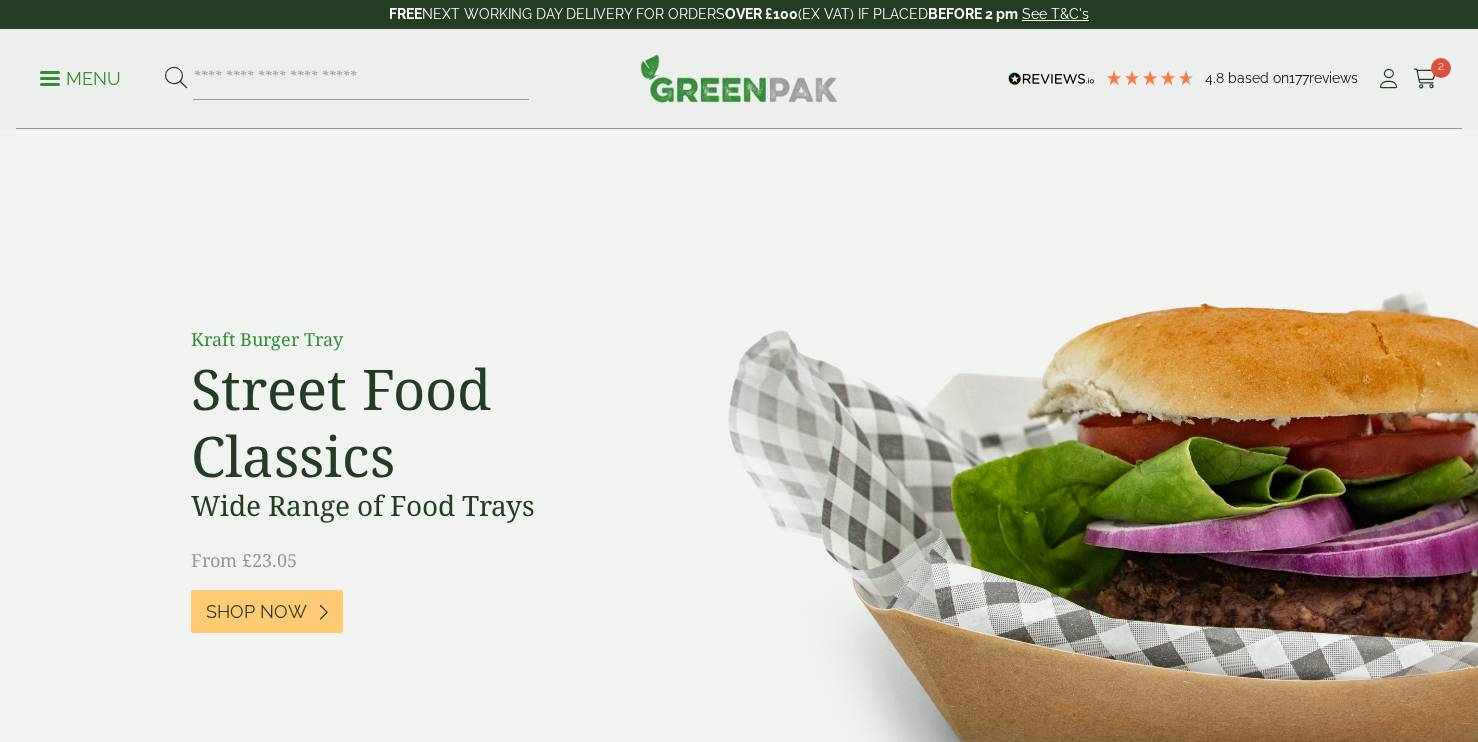 click at bounding box center (361, 79) 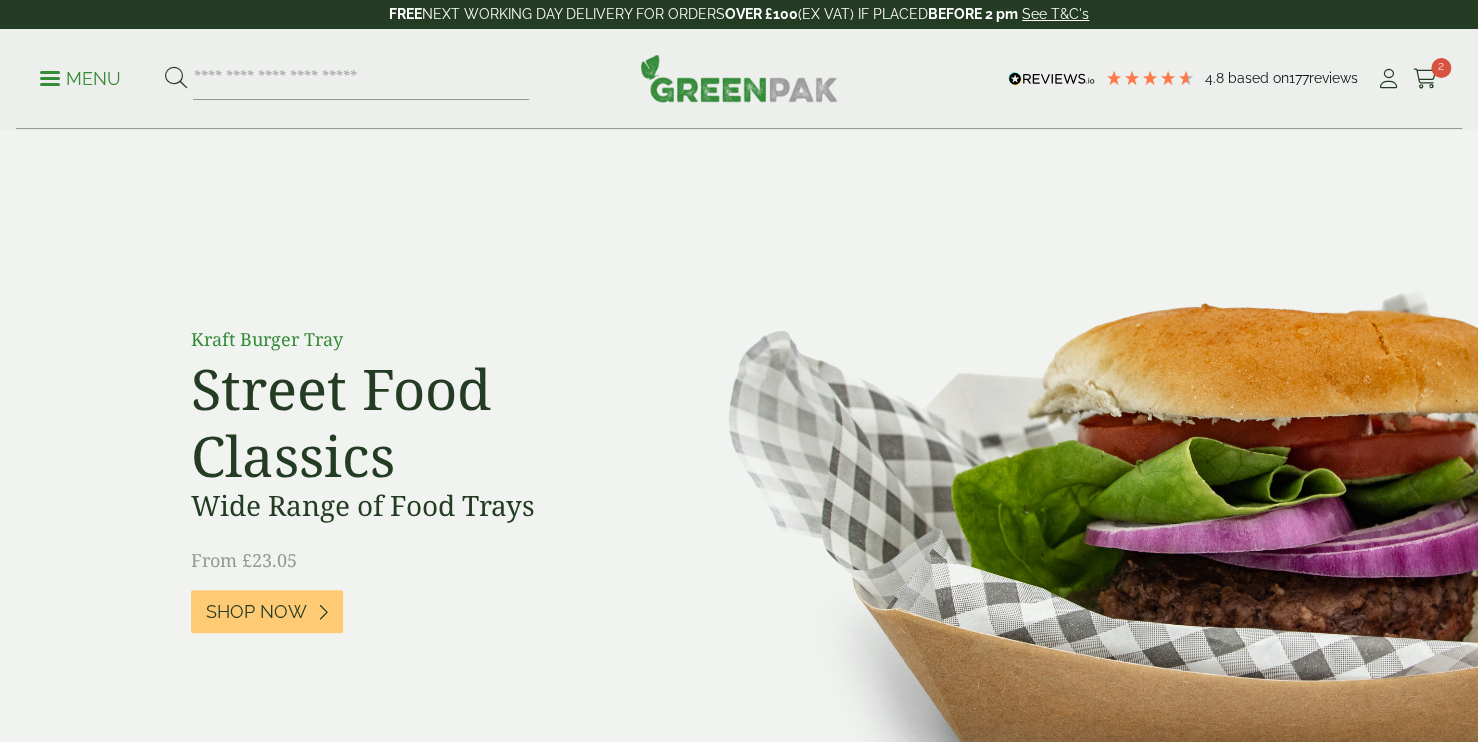 scroll, scrollTop: 0, scrollLeft: 0, axis: both 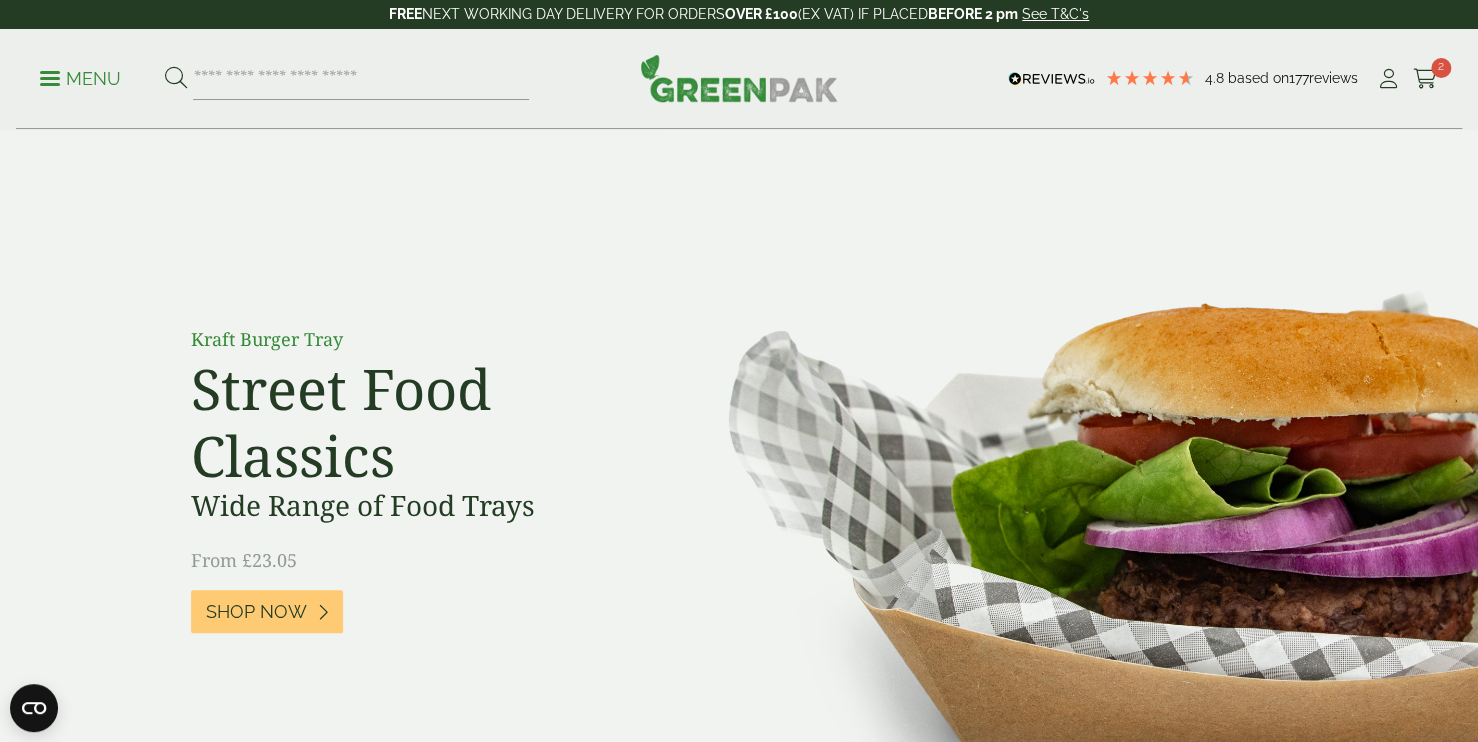 click at bounding box center (361, 79) 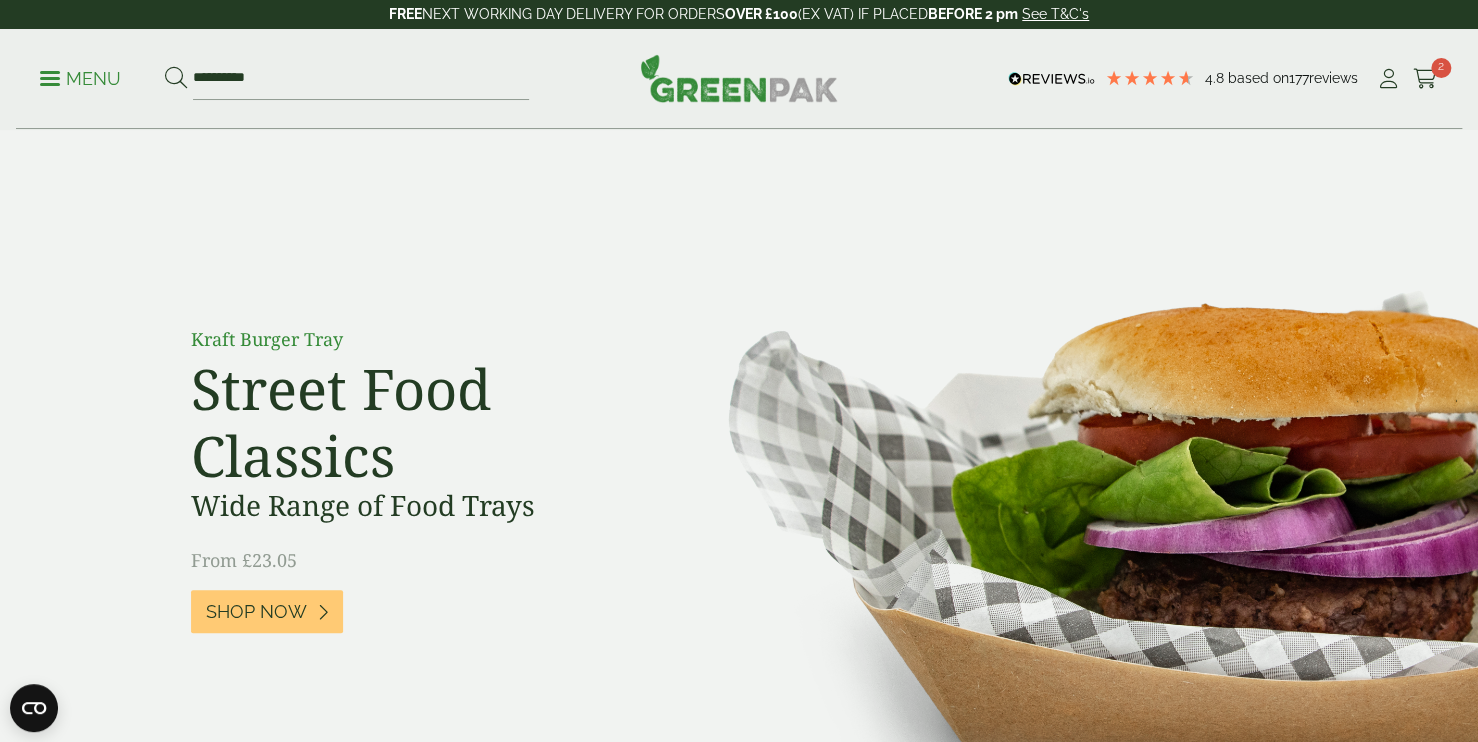 type on "**********" 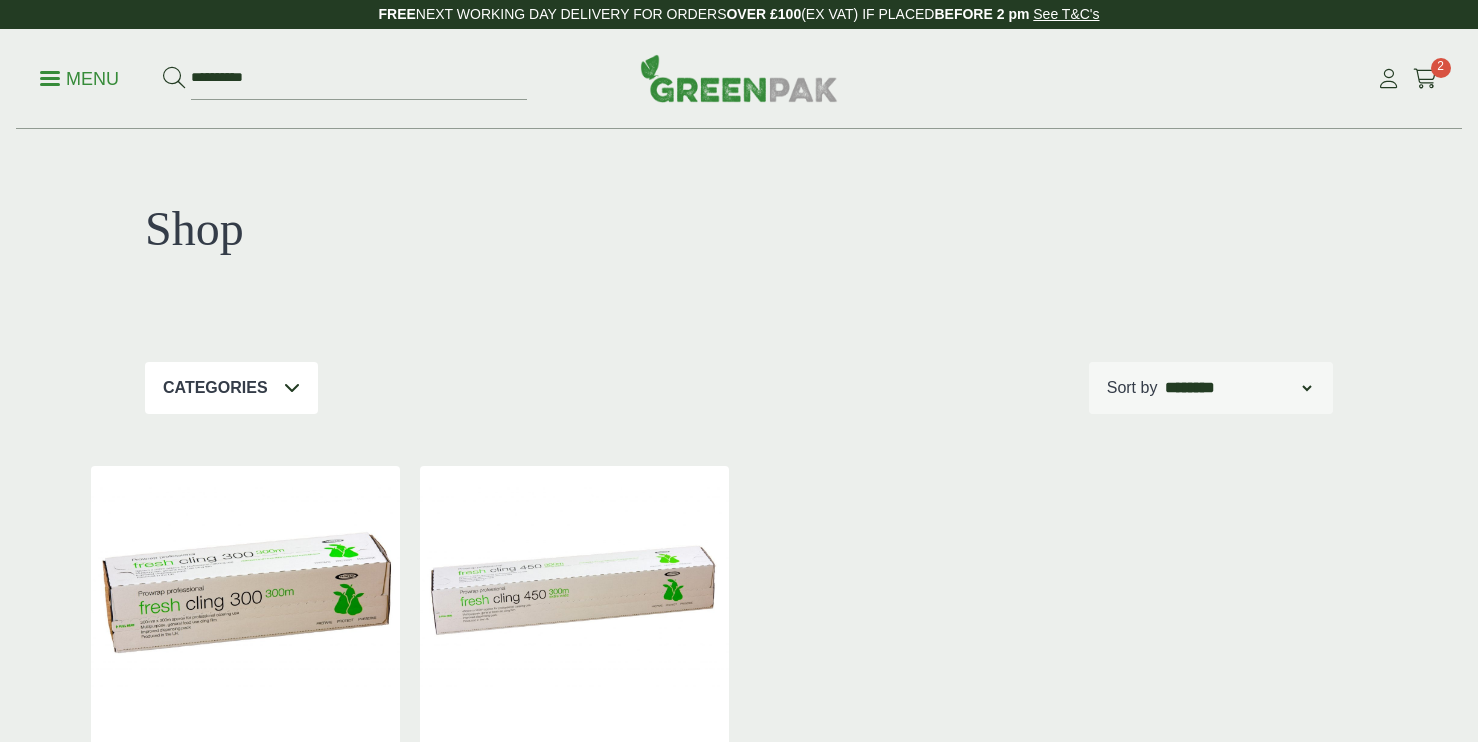 scroll, scrollTop: 0, scrollLeft: 0, axis: both 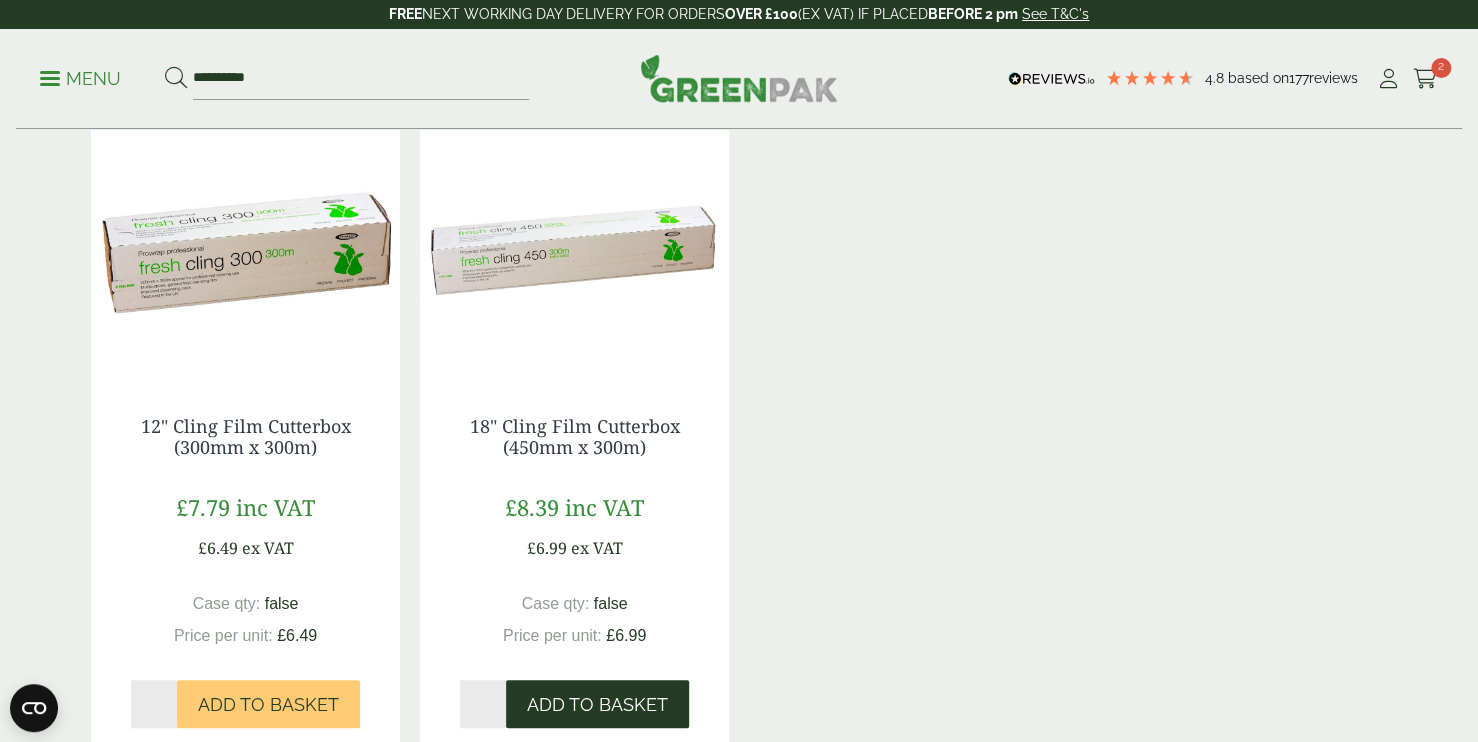 click on "Add to Basket" at bounding box center (597, 704) 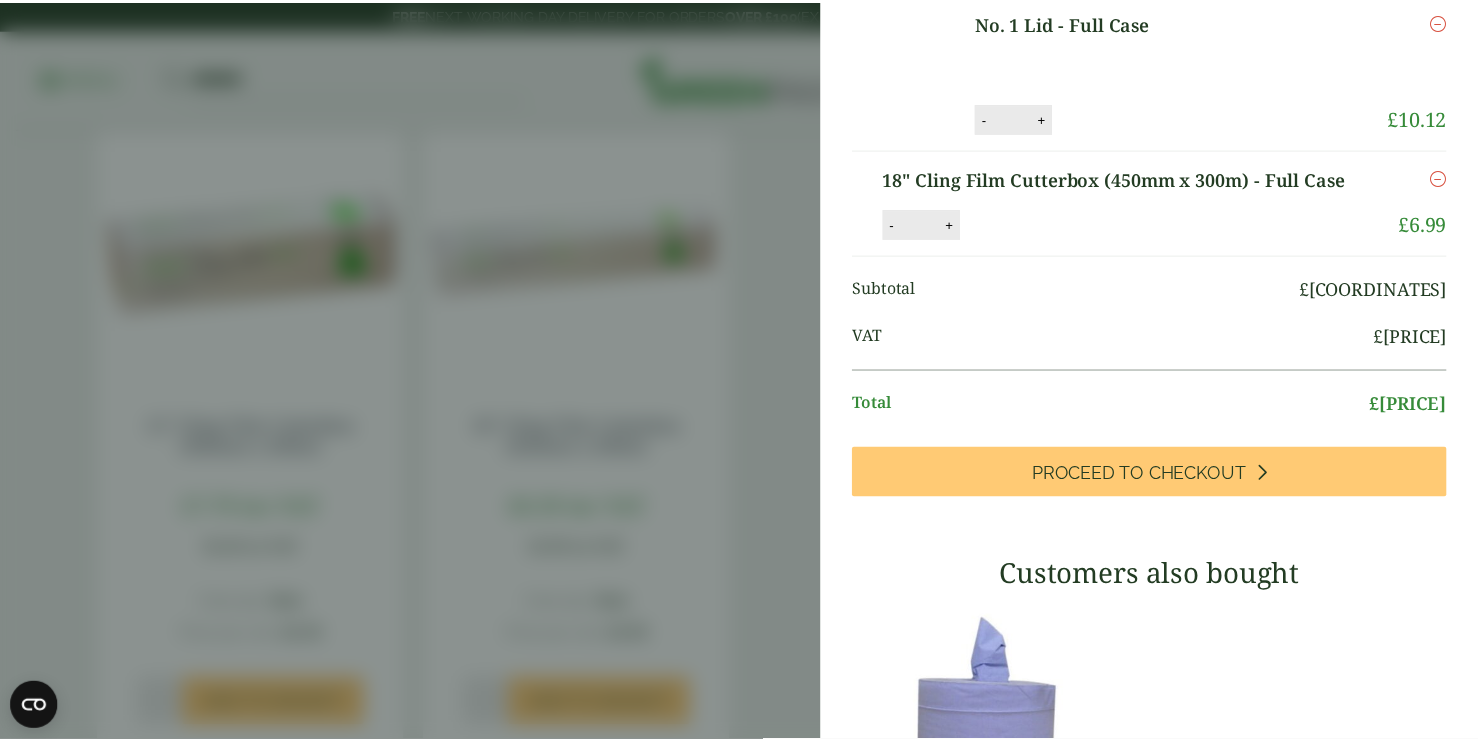 scroll, scrollTop: 189, scrollLeft: 0, axis: vertical 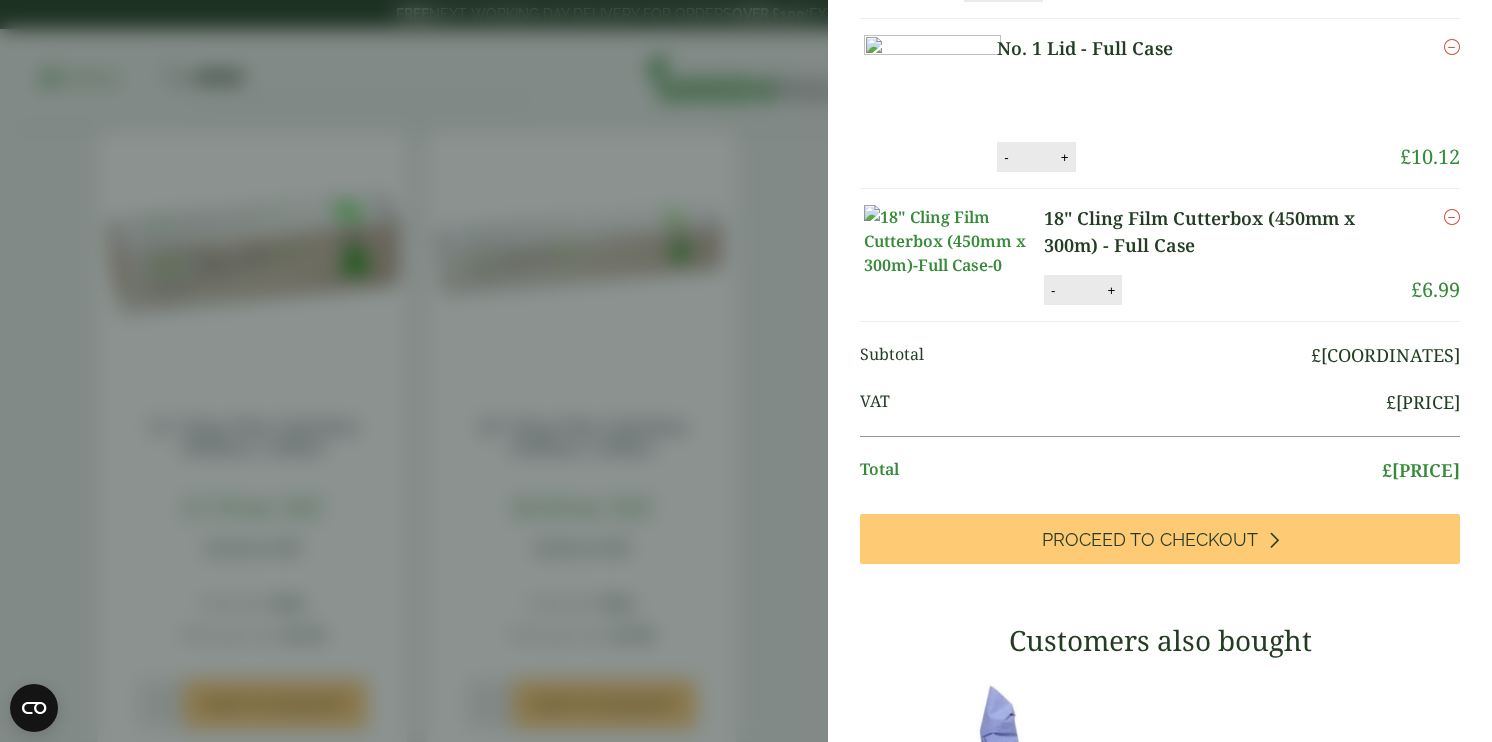 click on "My Basket
No. 1 Foil Container - Full Case
No. 1 Foil Container - Full Case quantity
- * +
Update
Remove
£ [PRICE]                      -" at bounding box center [746, 371] 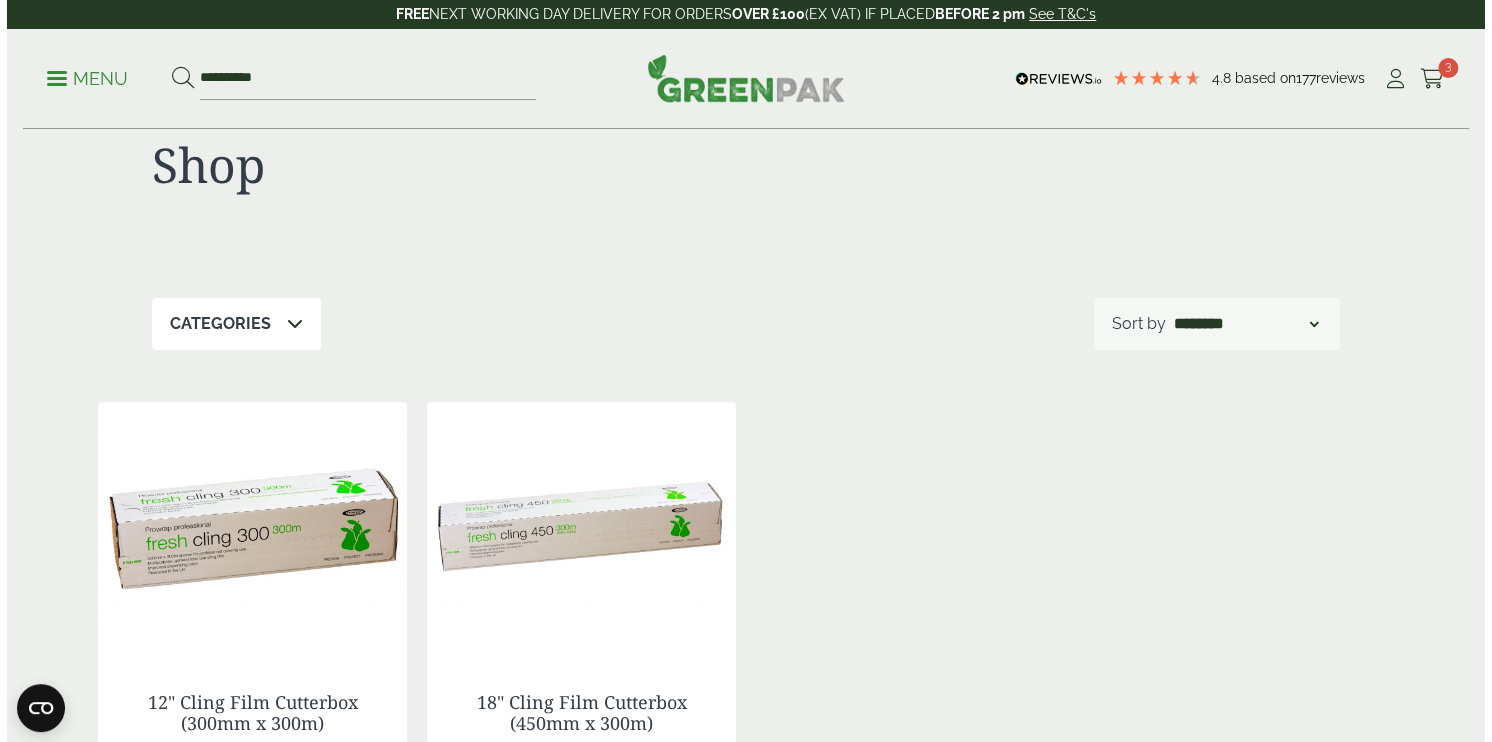 scroll, scrollTop: 0, scrollLeft: 0, axis: both 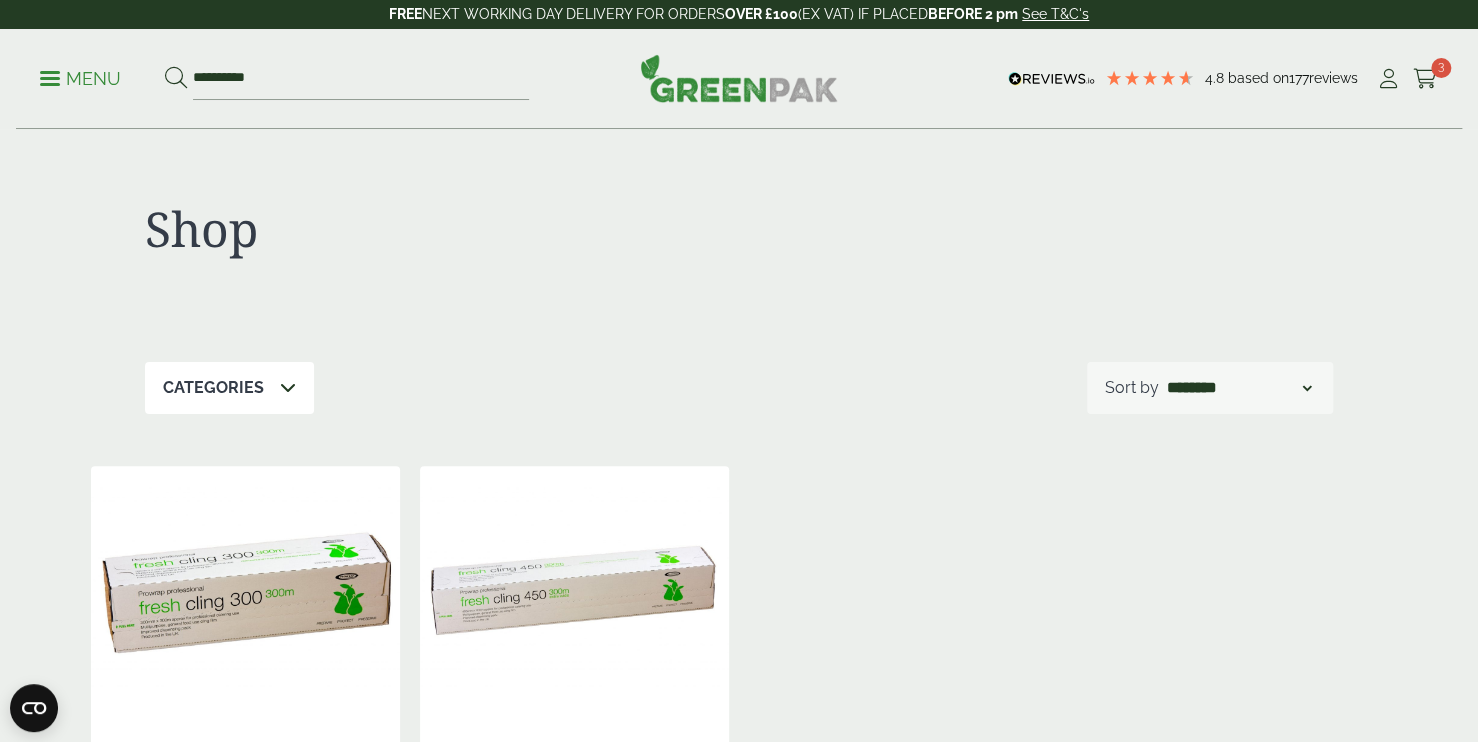 click on "My Account
Cart
[NUMBER]" at bounding box center [1407, 79] 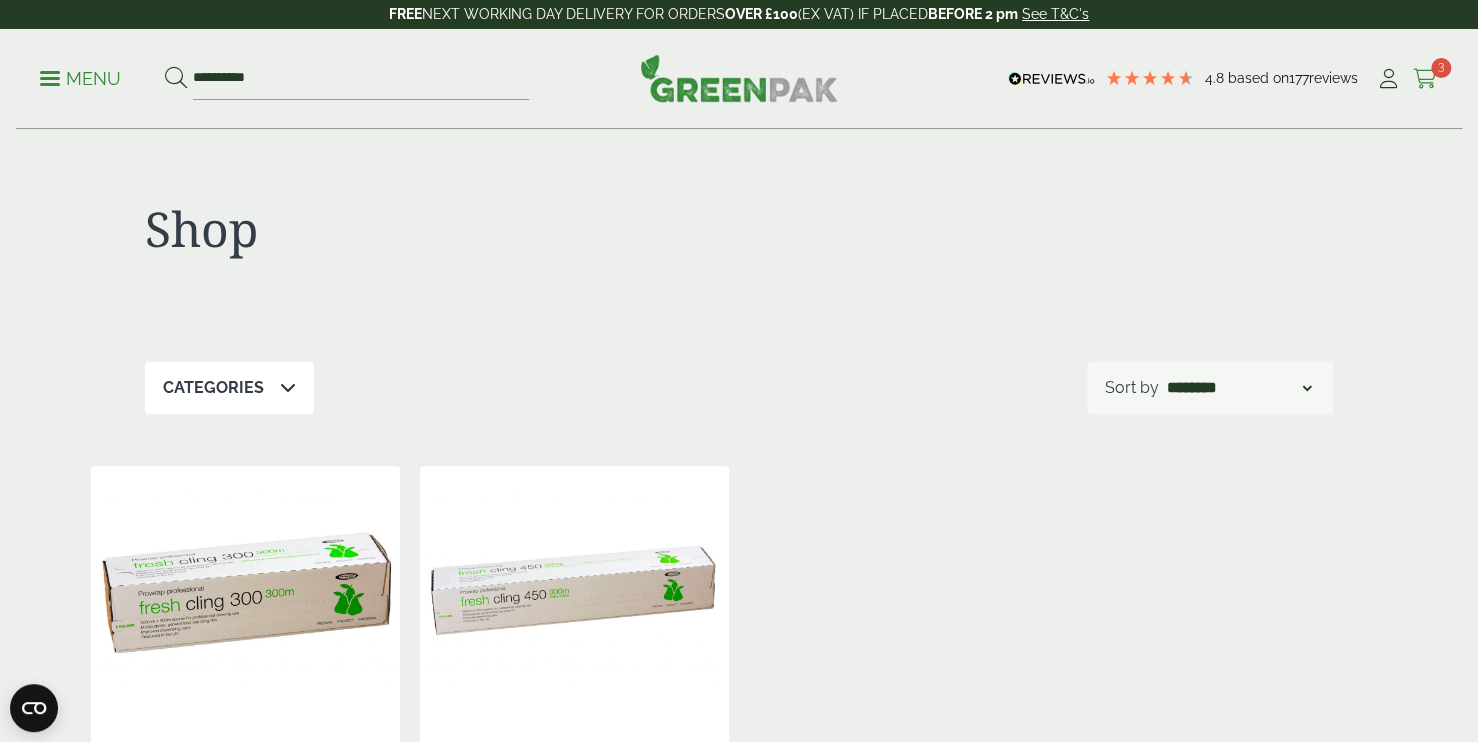 click at bounding box center (1425, 79) 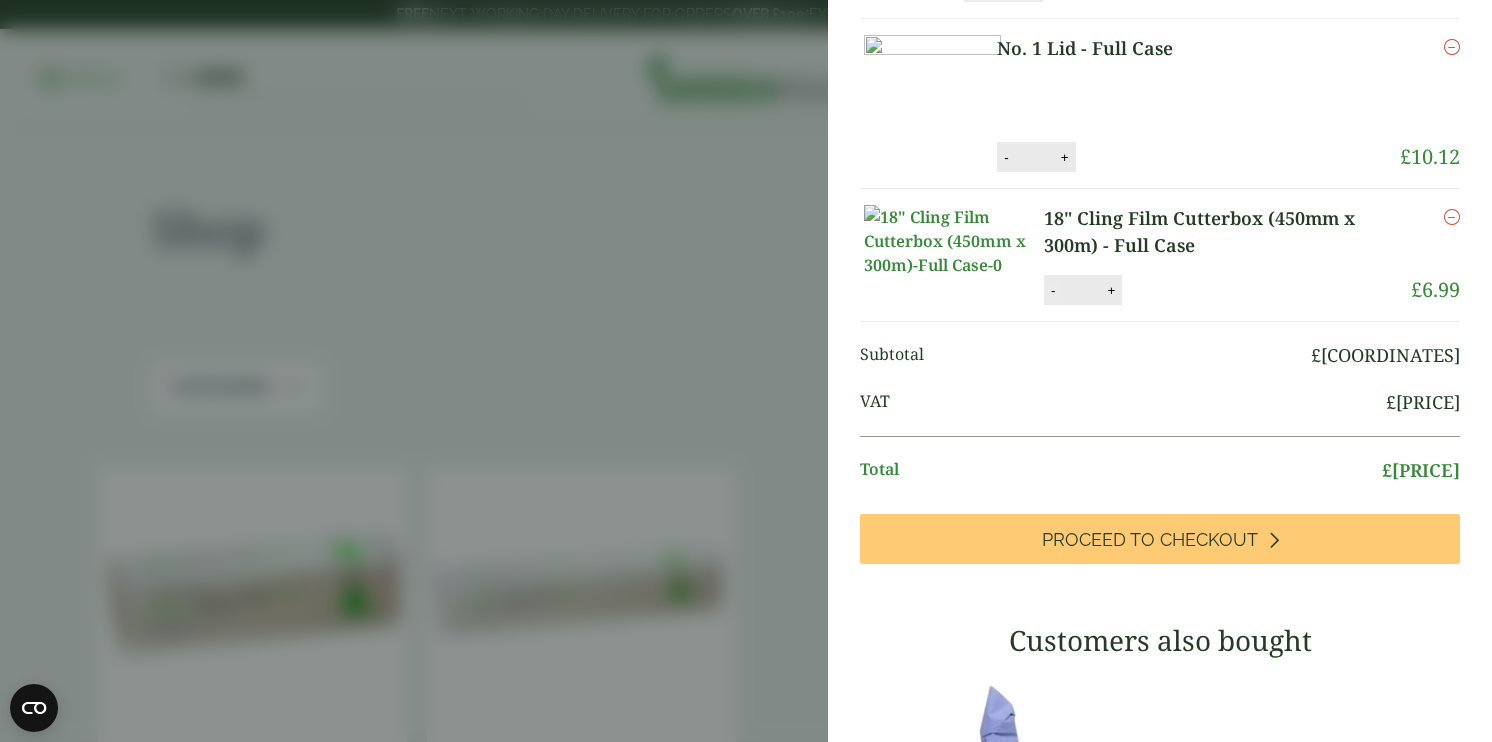 click on "-" at bounding box center (1053, 290) 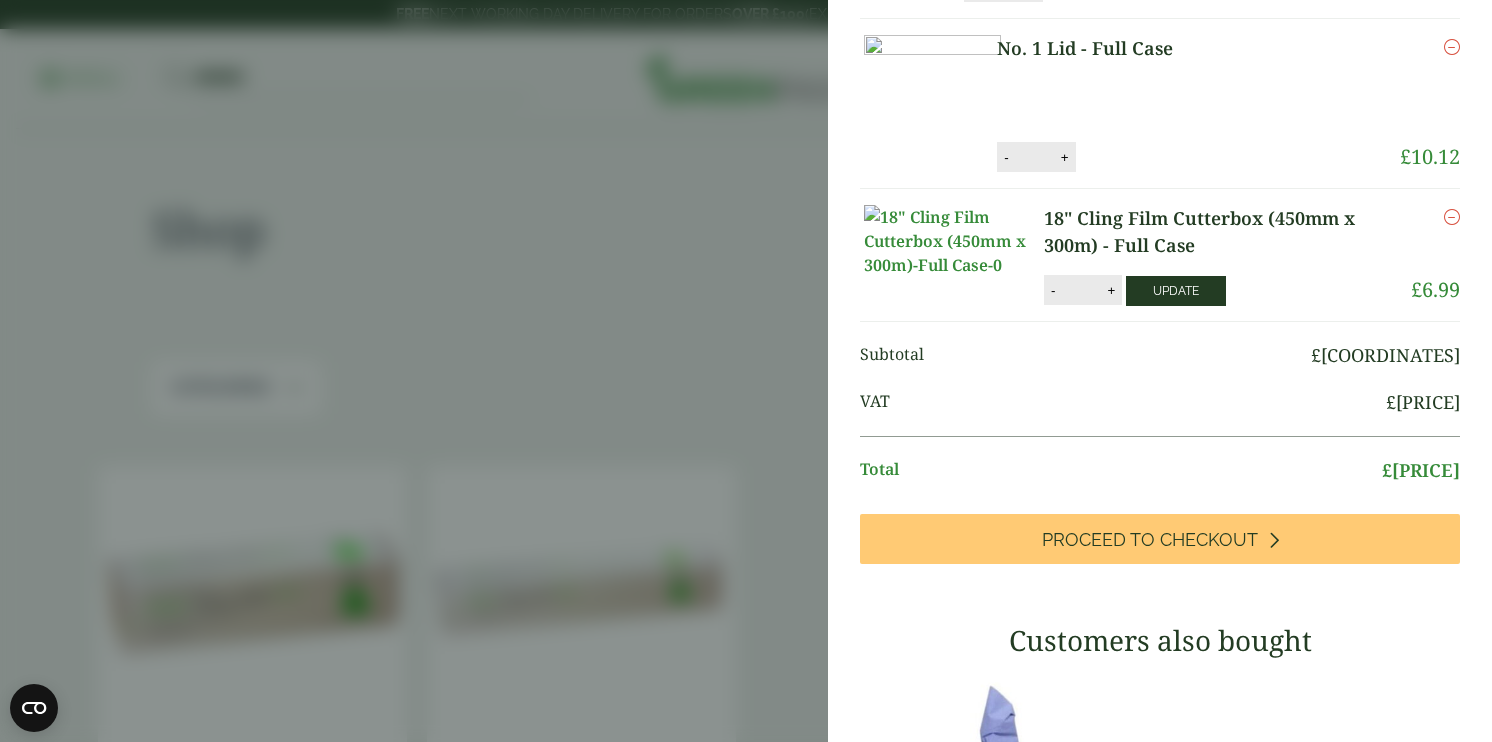 click on "Update" at bounding box center [1176, 291] 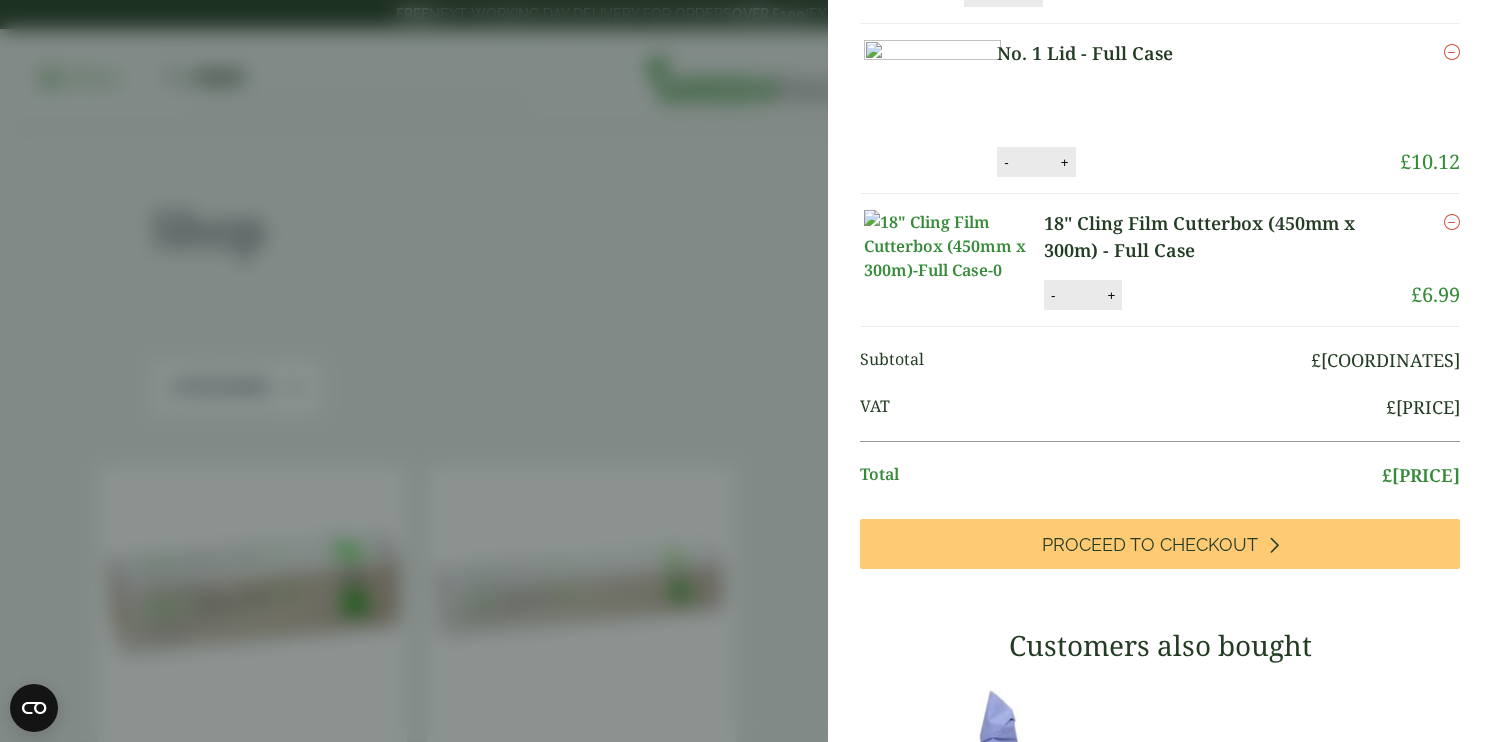 scroll, scrollTop: 156, scrollLeft: 0, axis: vertical 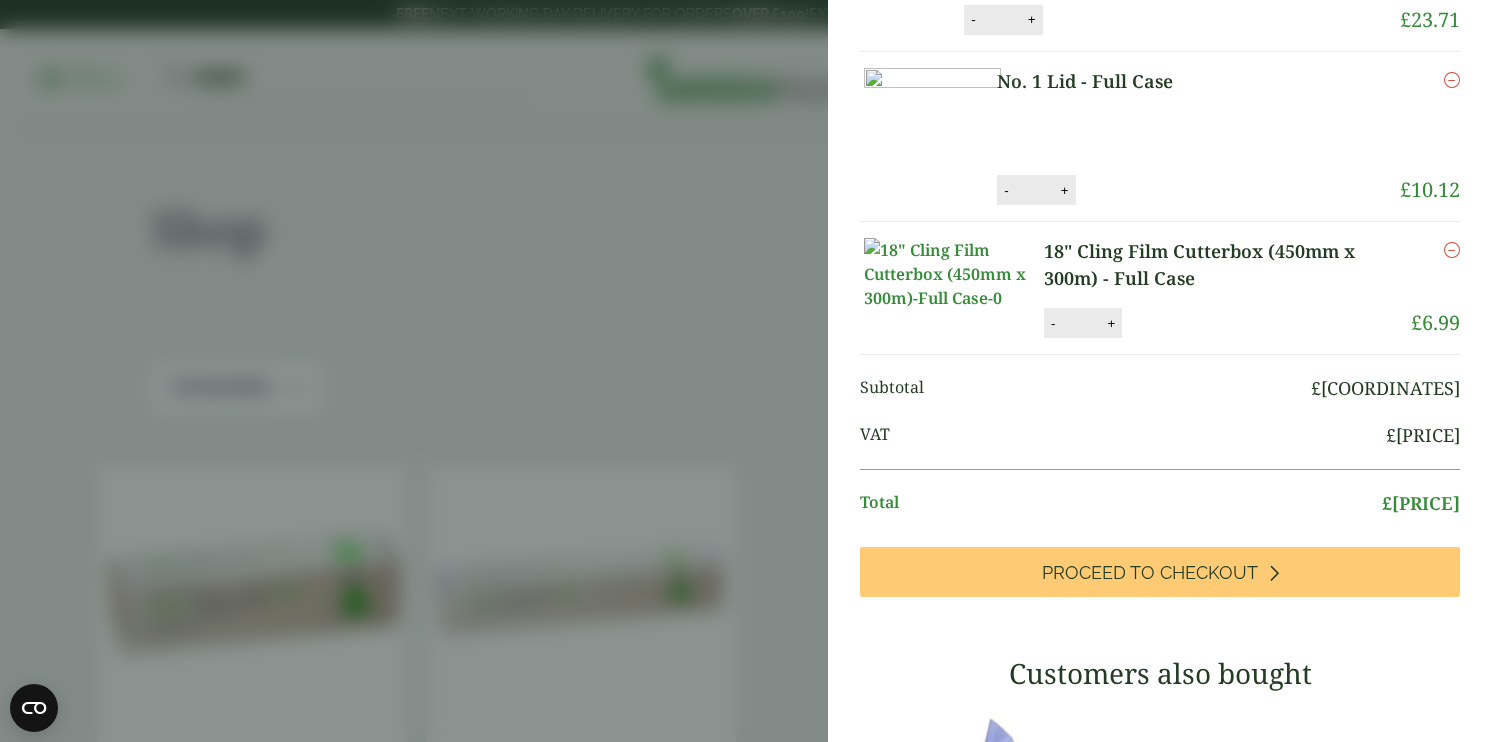 click on "-" at bounding box center [1053, 323] 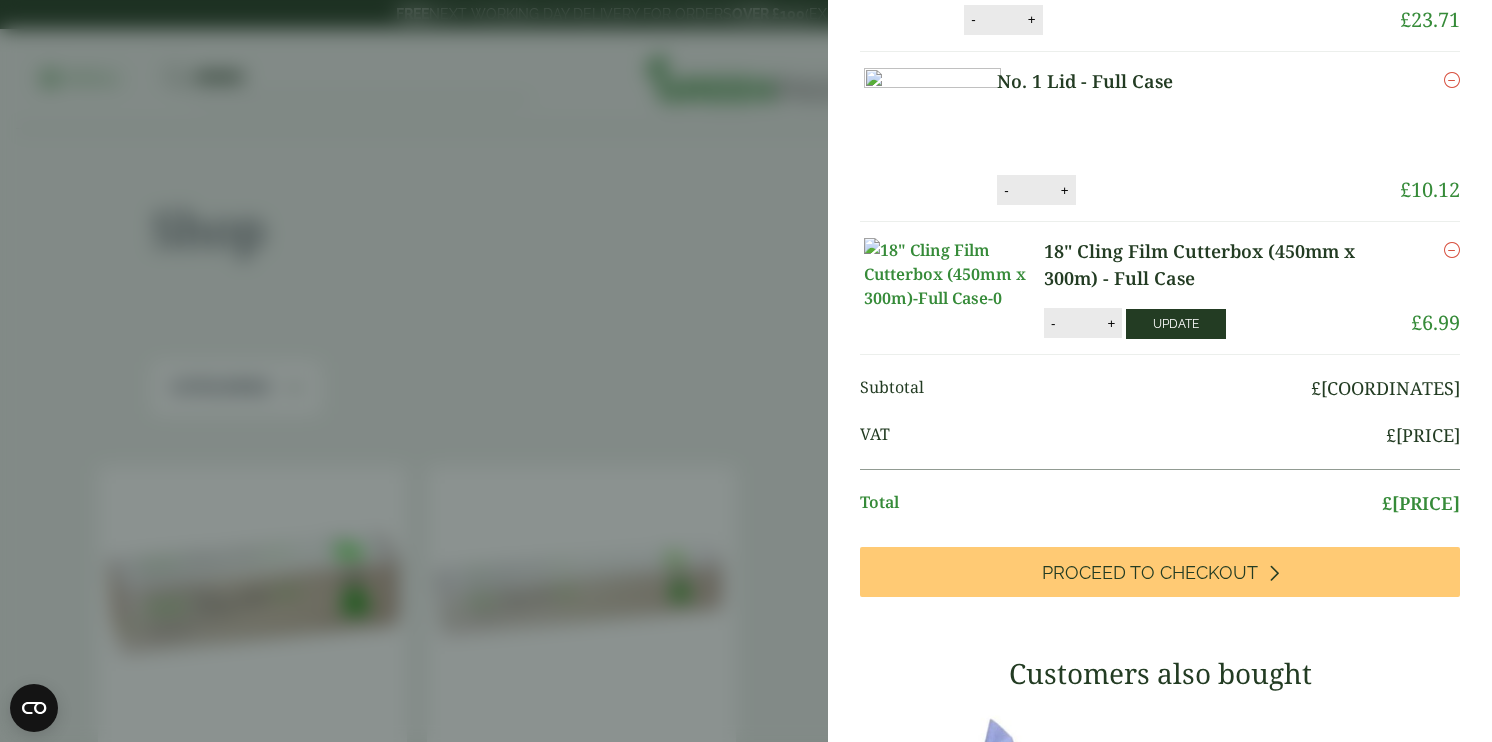 click on "Update" at bounding box center (1176, 324) 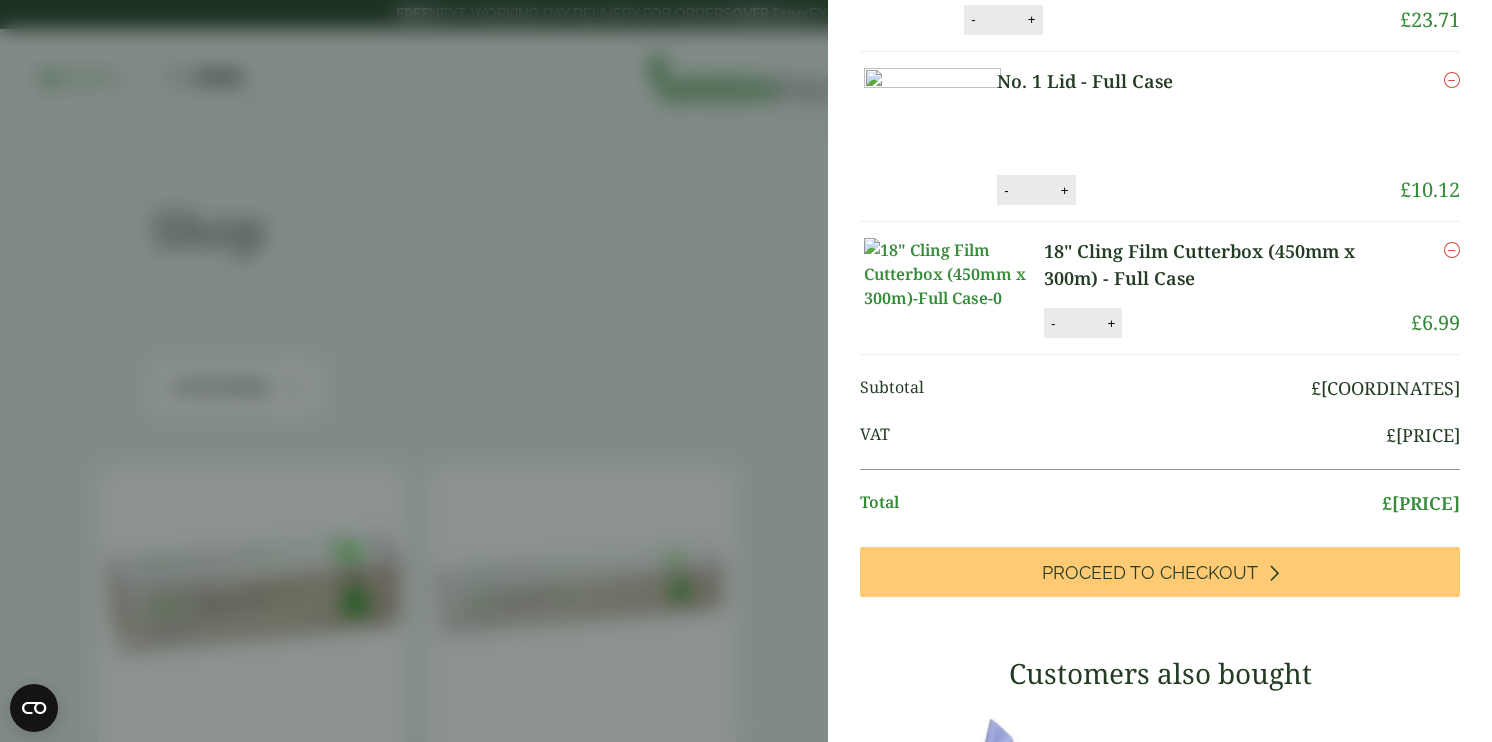 scroll, scrollTop: 0, scrollLeft: 0, axis: both 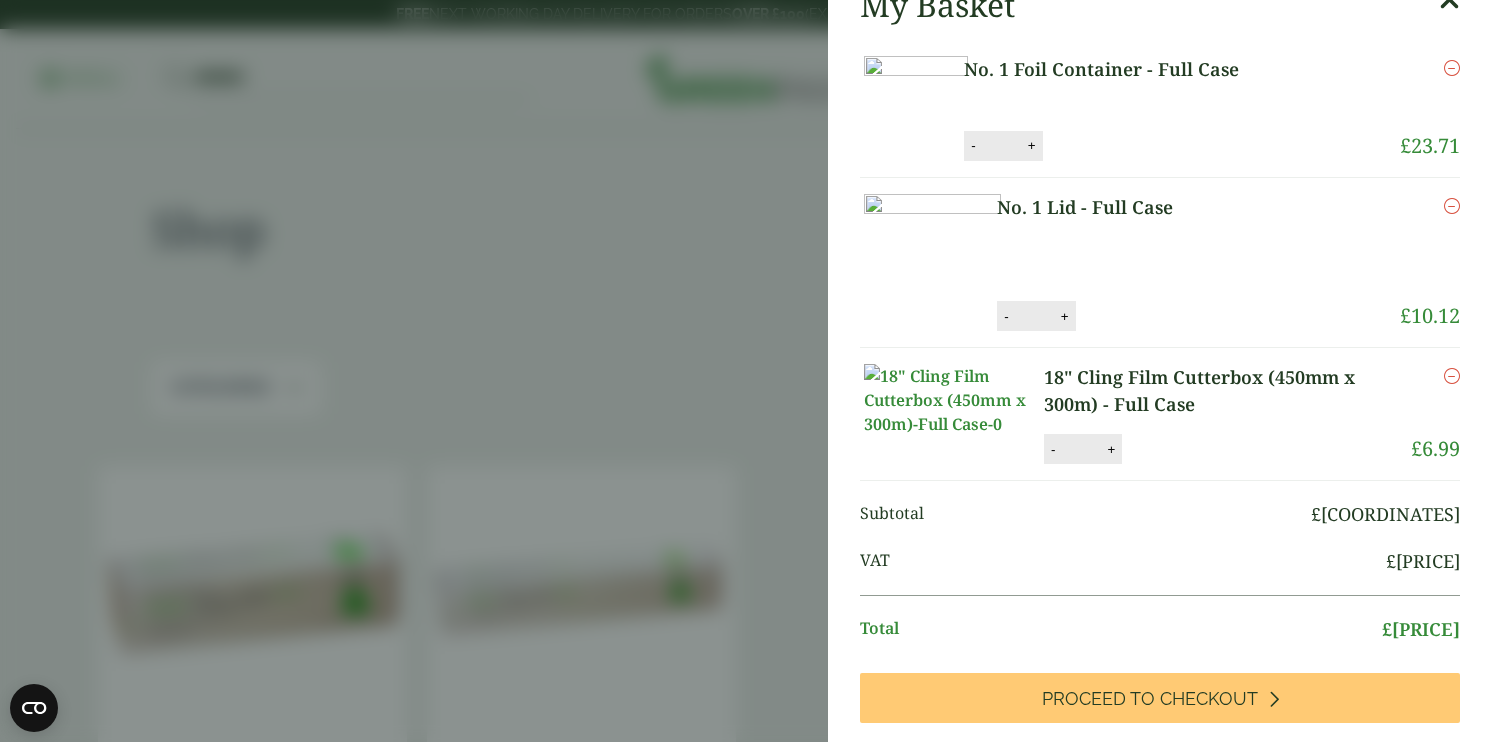 click on "No. 1 Foil Container - Full Case
No. 1 Foil Container - Full Case quantity
- * +
Update
Remove
£ 23.71
-" at bounding box center (1160, 260) 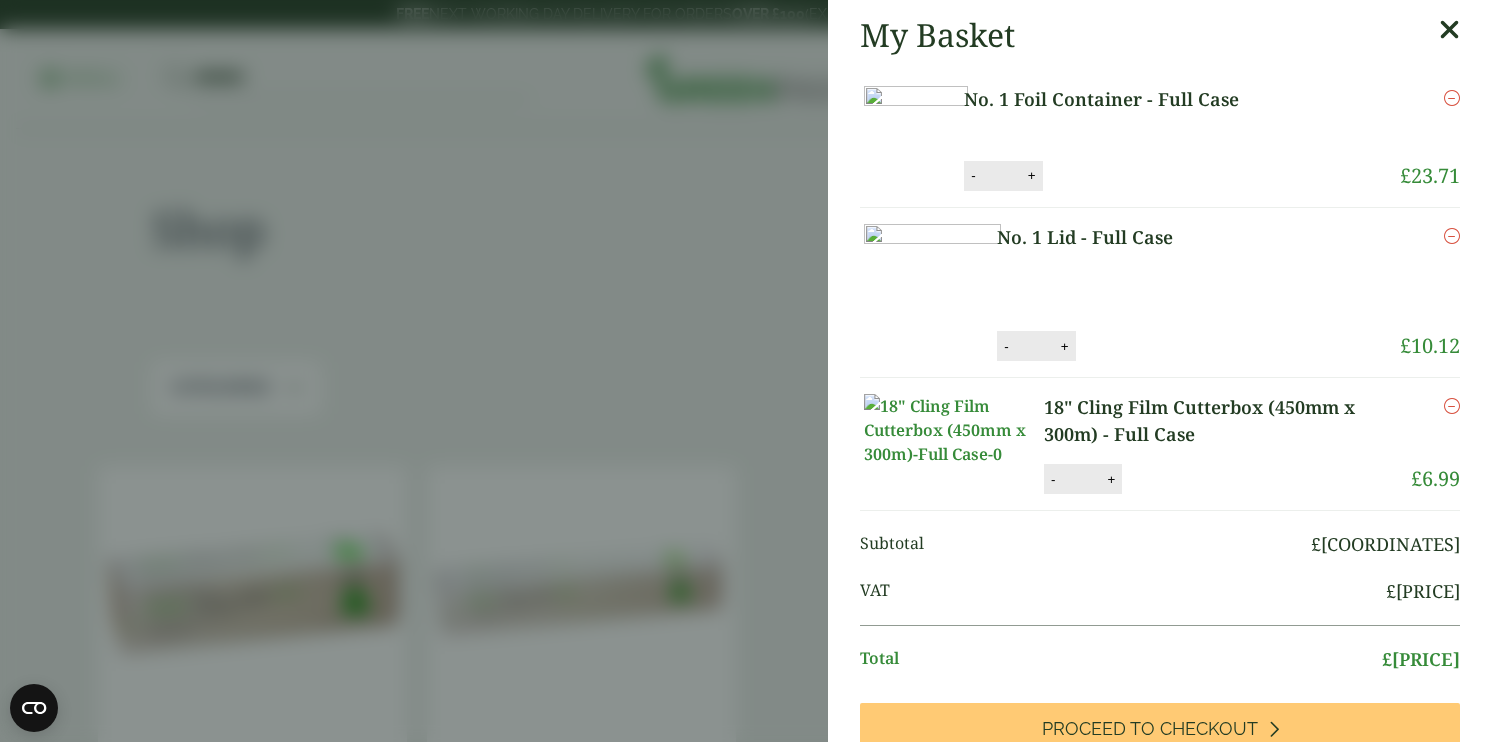 click at bounding box center (1452, 406) 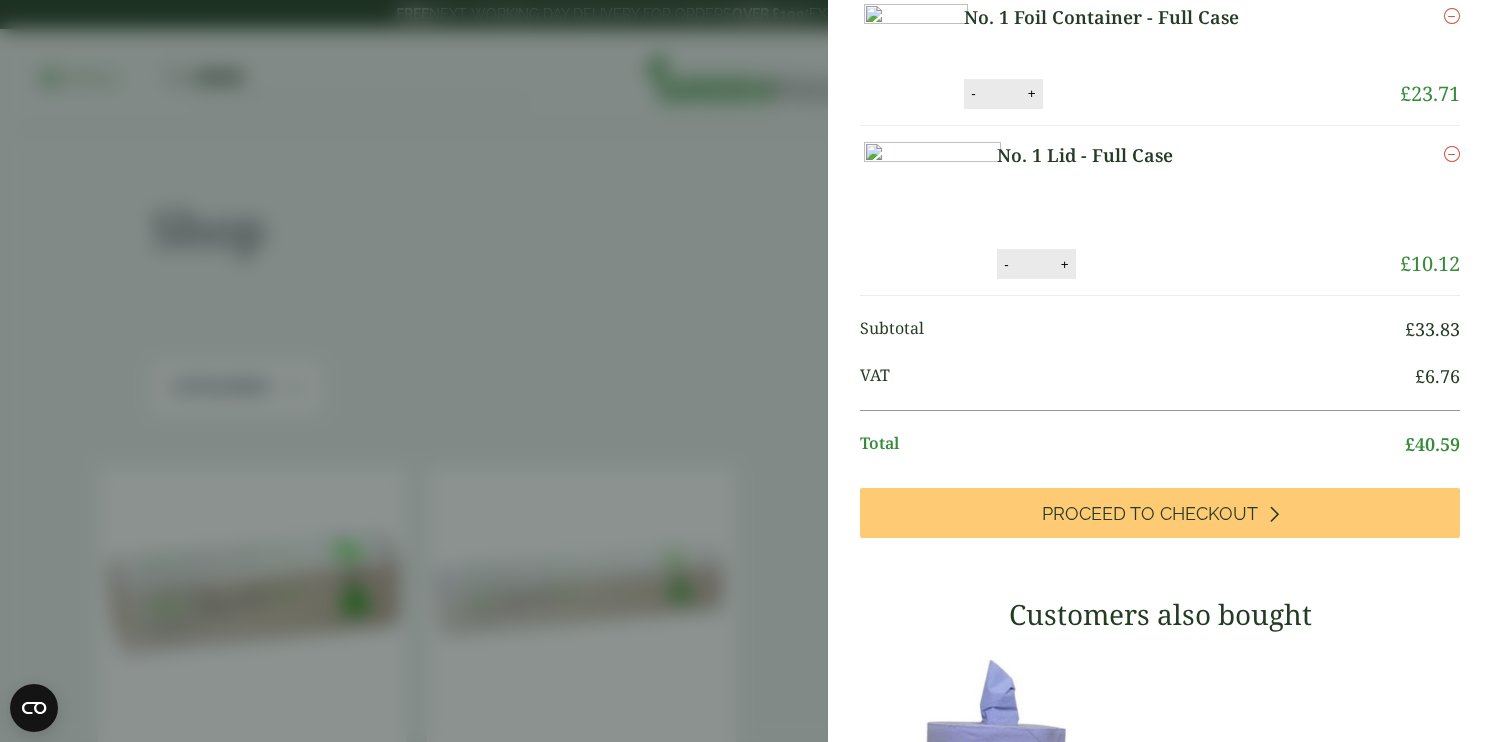 scroll, scrollTop: 166, scrollLeft: 0, axis: vertical 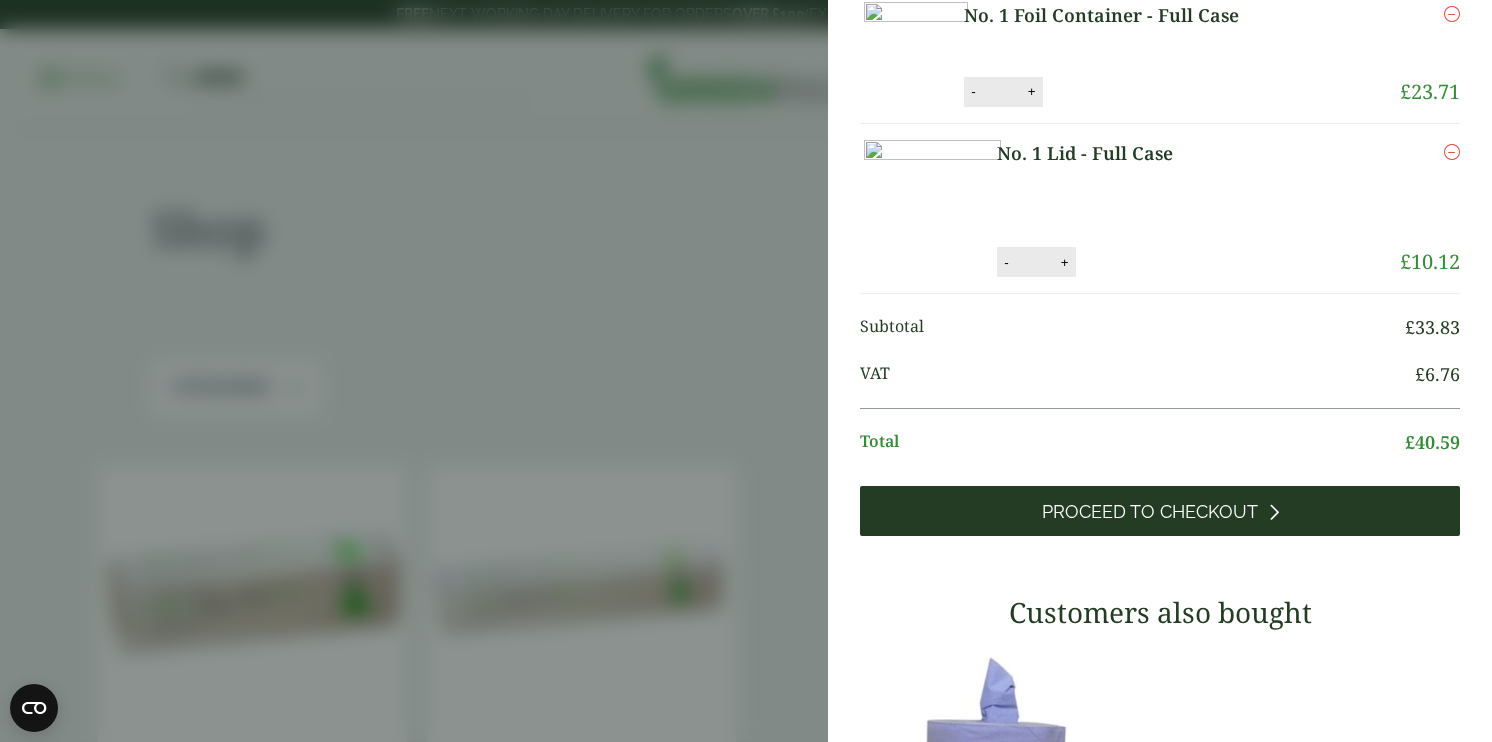 click on "Proceed to Checkout" at bounding box center [1150, 512] 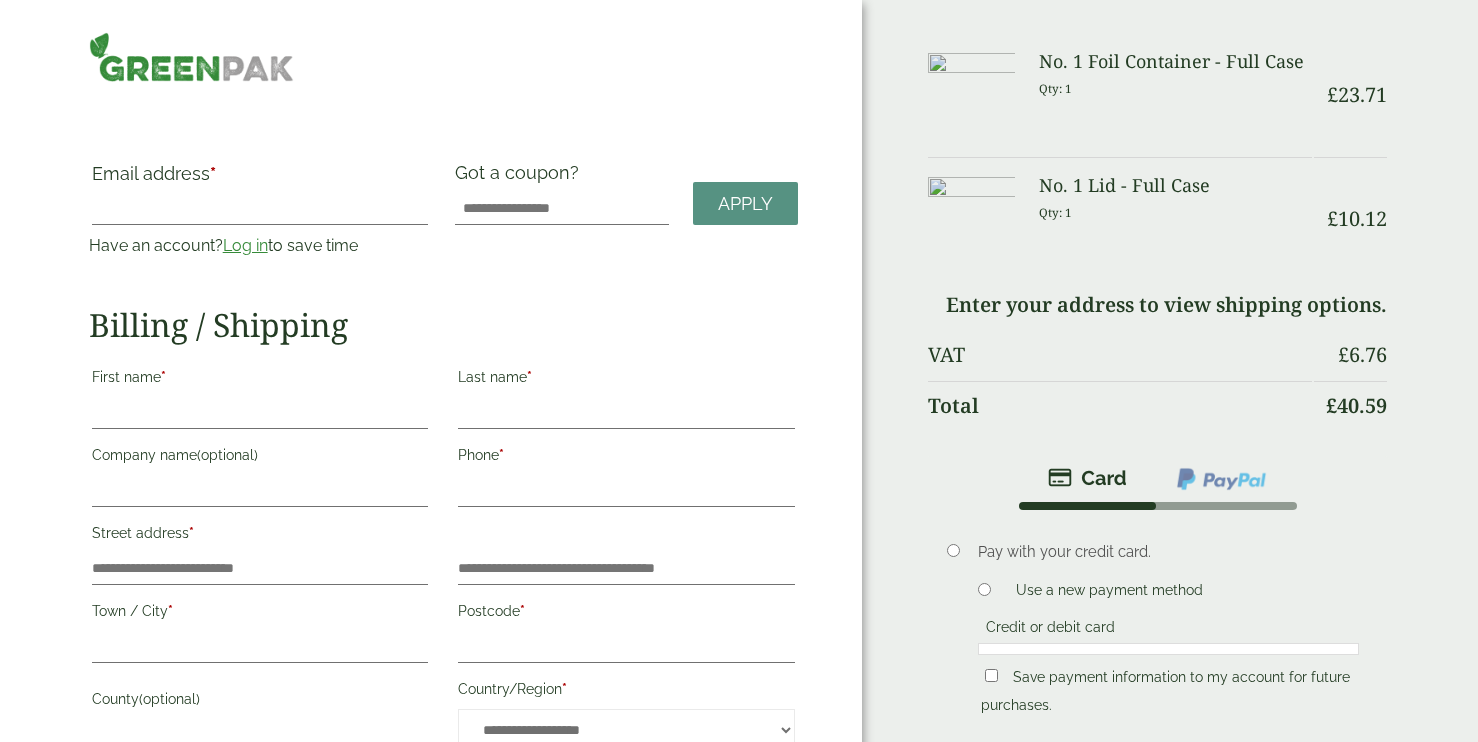 click on "Email address  *" at bounding box center [260, 209] 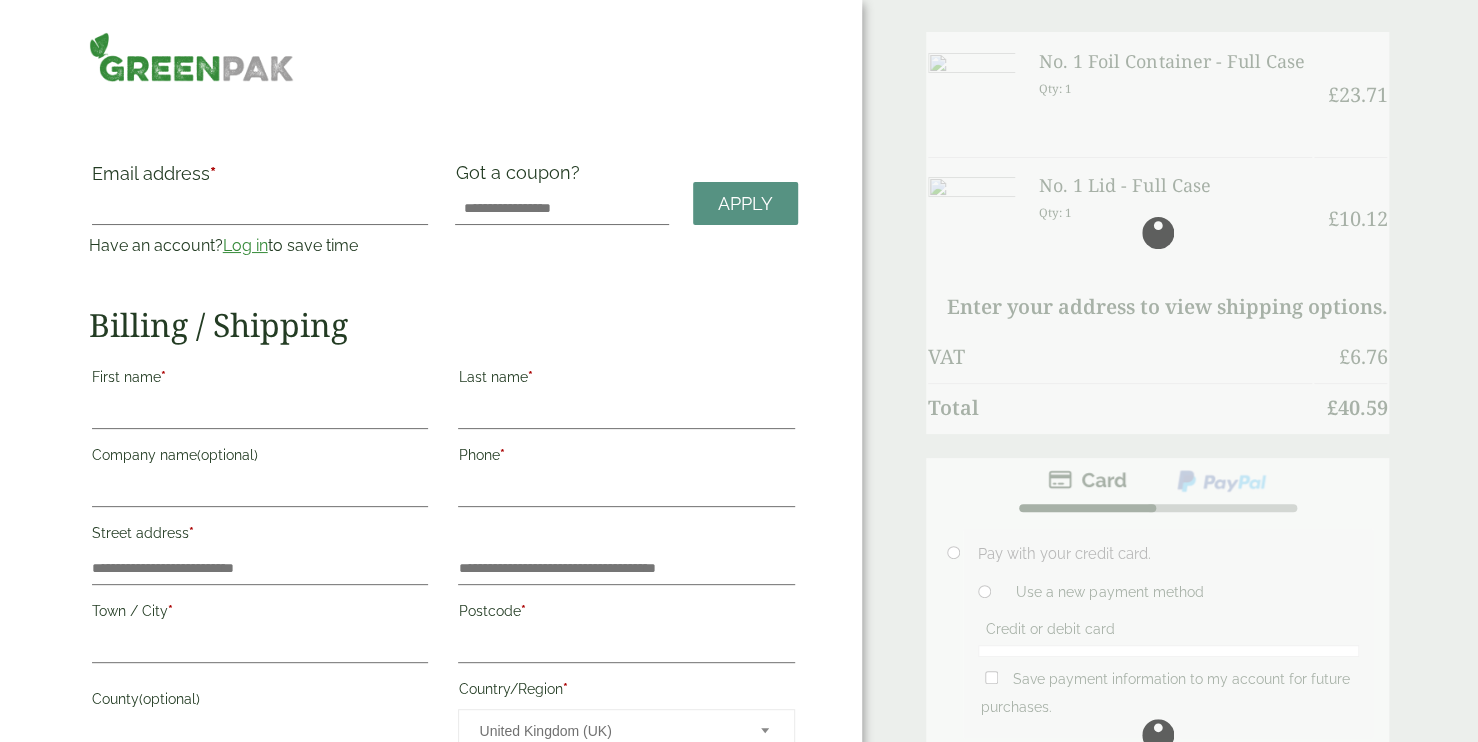 scroll, scrollTop: 0, scrollLeft: 0, axis: both 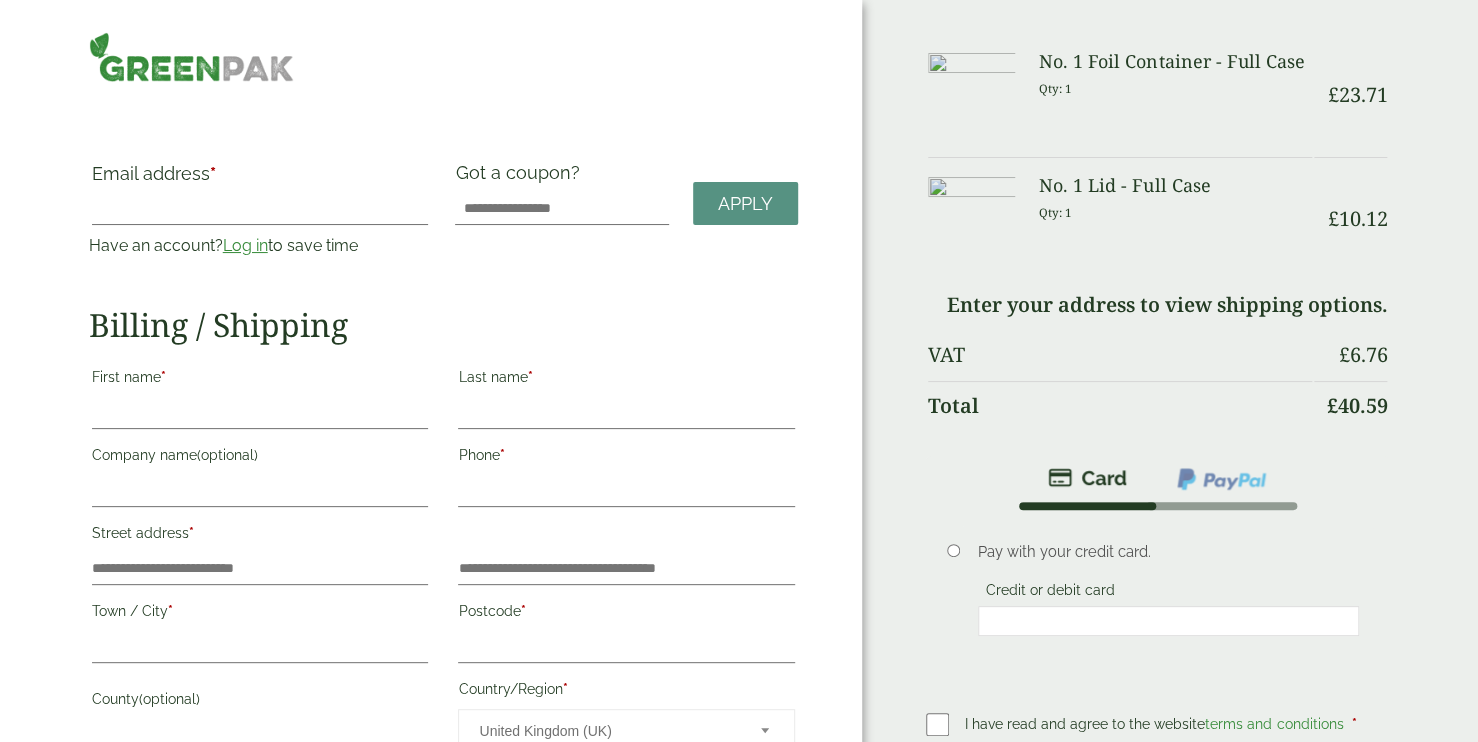 type on "**********" 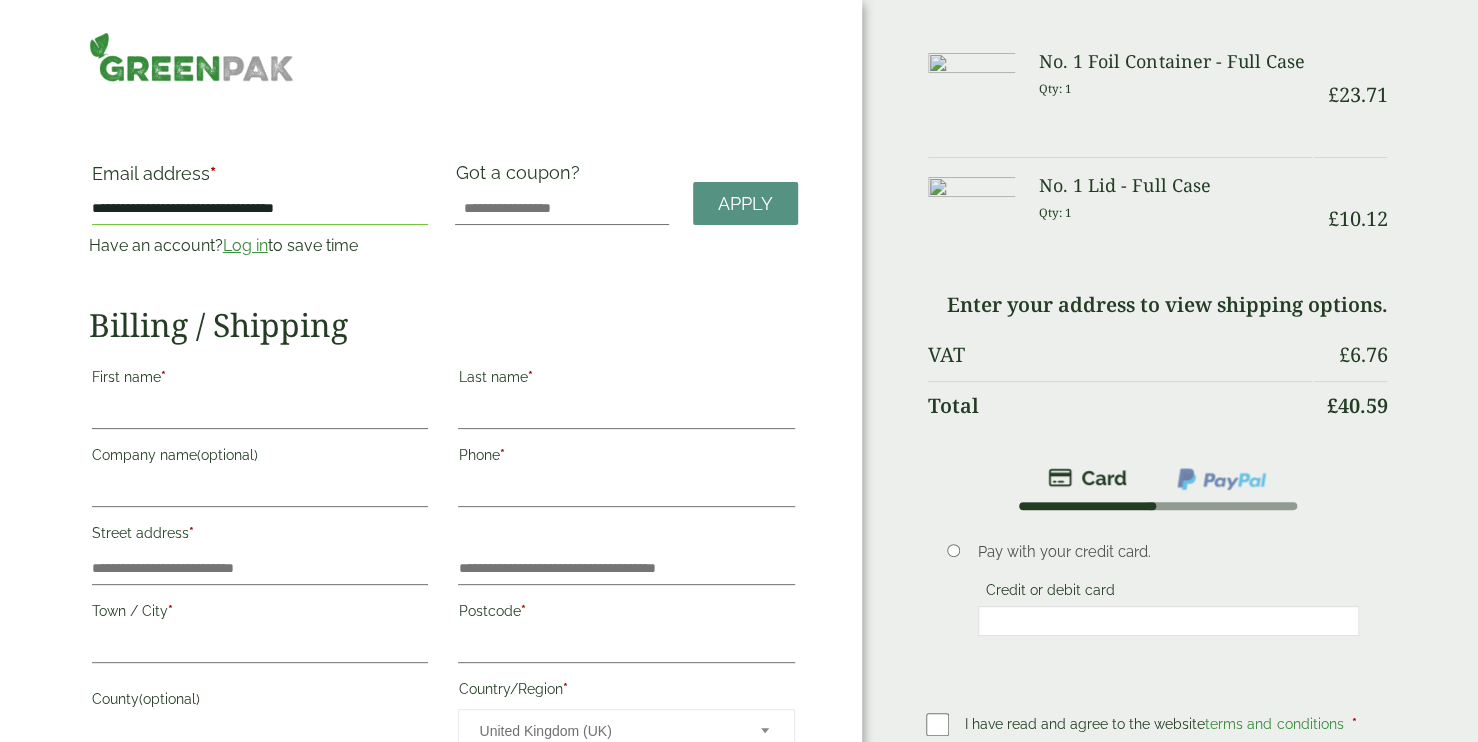 click on "First name  *" at bounding box center [260, 396] 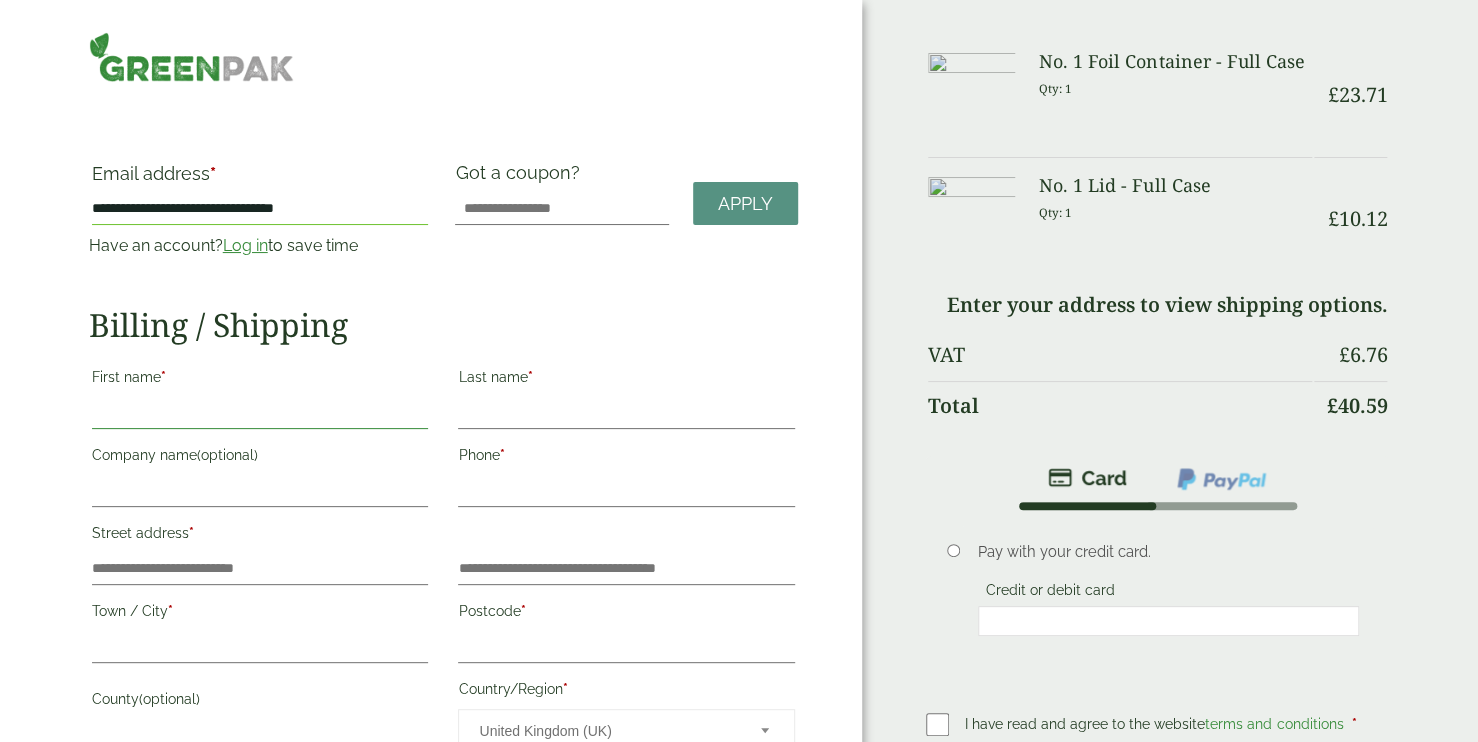 click on "First name  *" at bounding box center [260, 413] 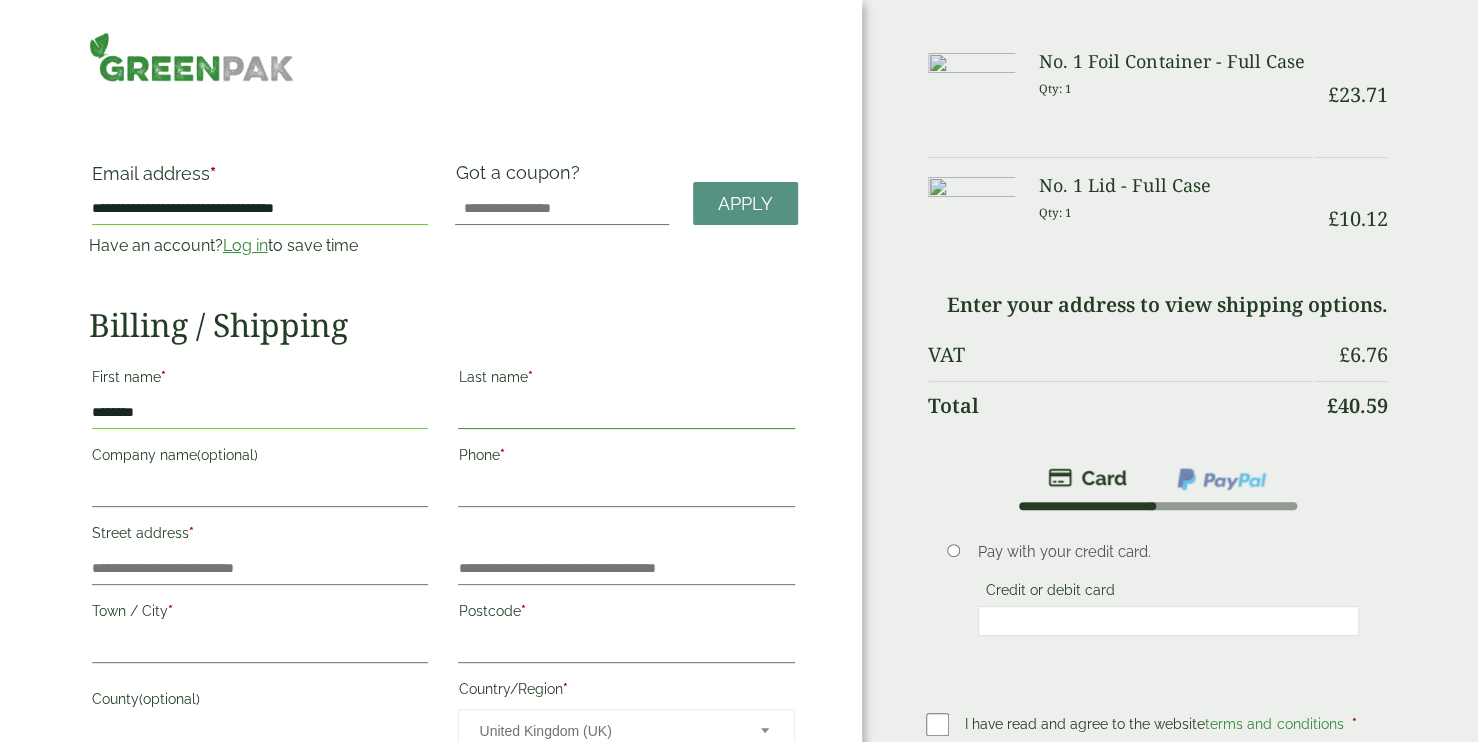 type on "*" 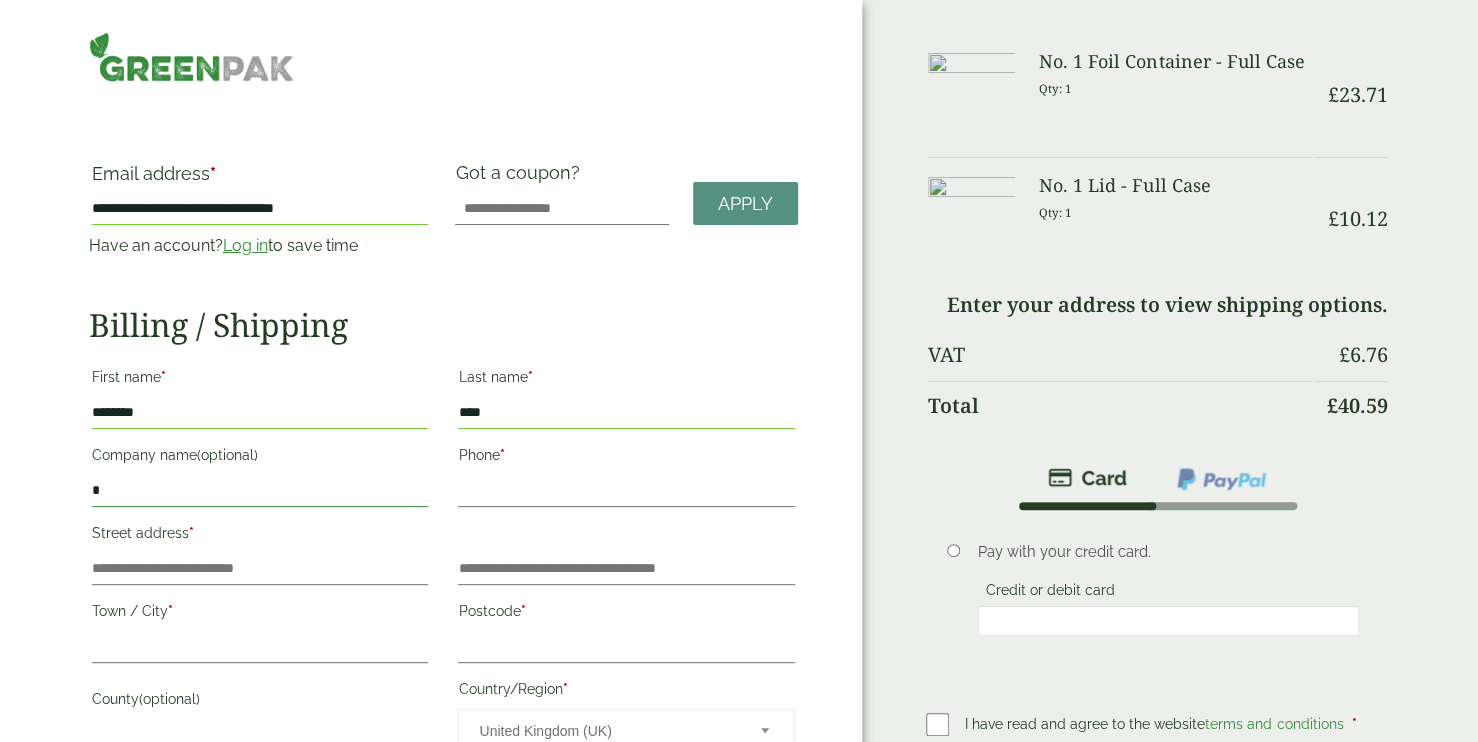 type on "**********" 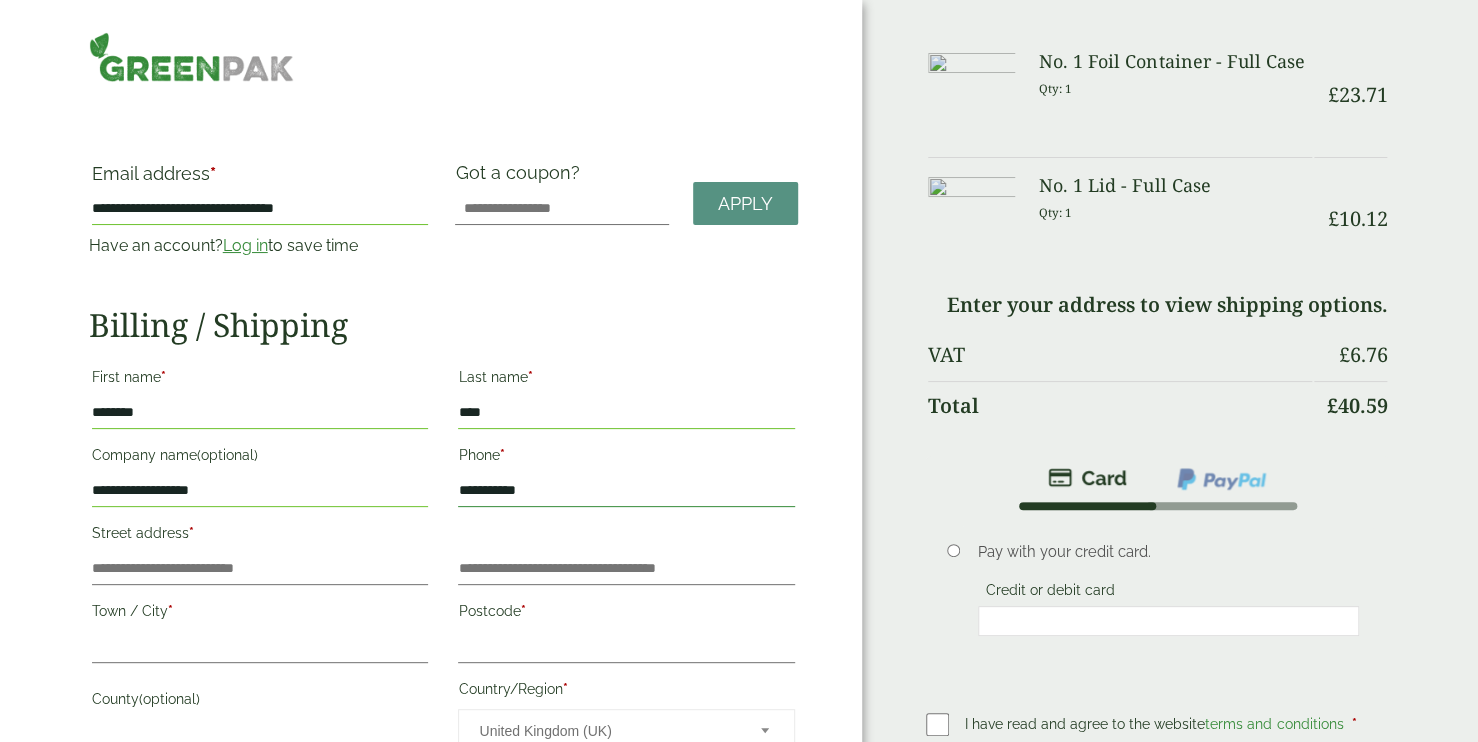 type on "**********" 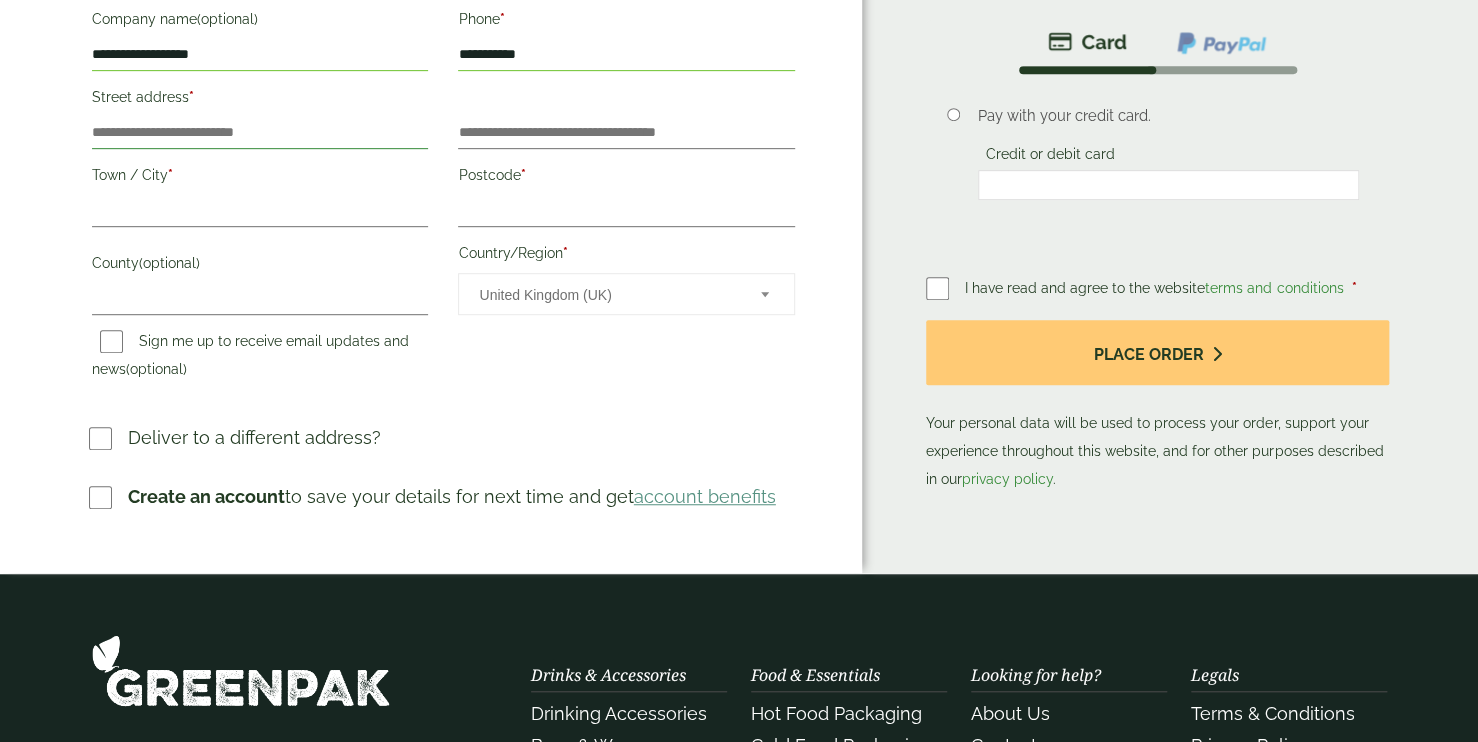 scroll, scrollTop: 437, scrollLeft: 0, axis: vertical 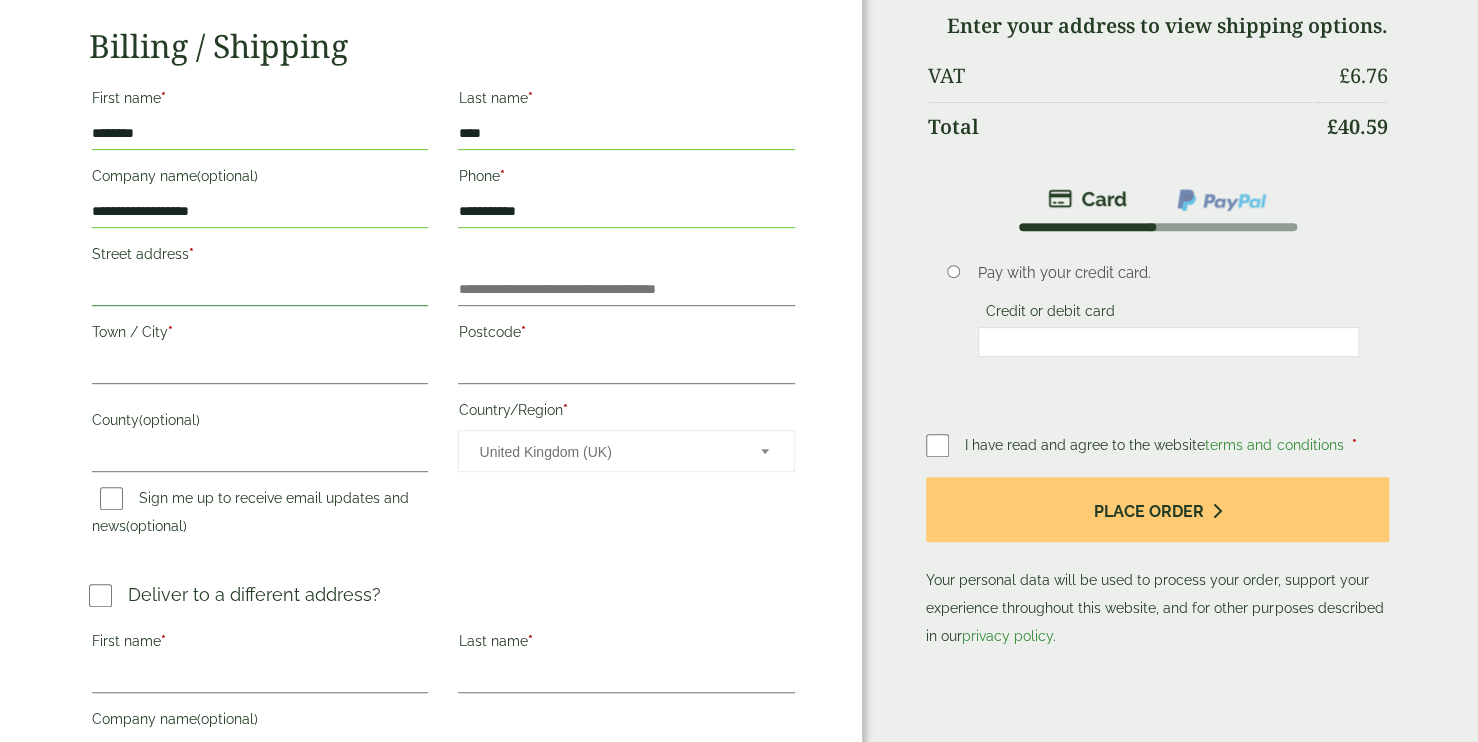 click on "Street address  *" at bounding box center [260, 290] 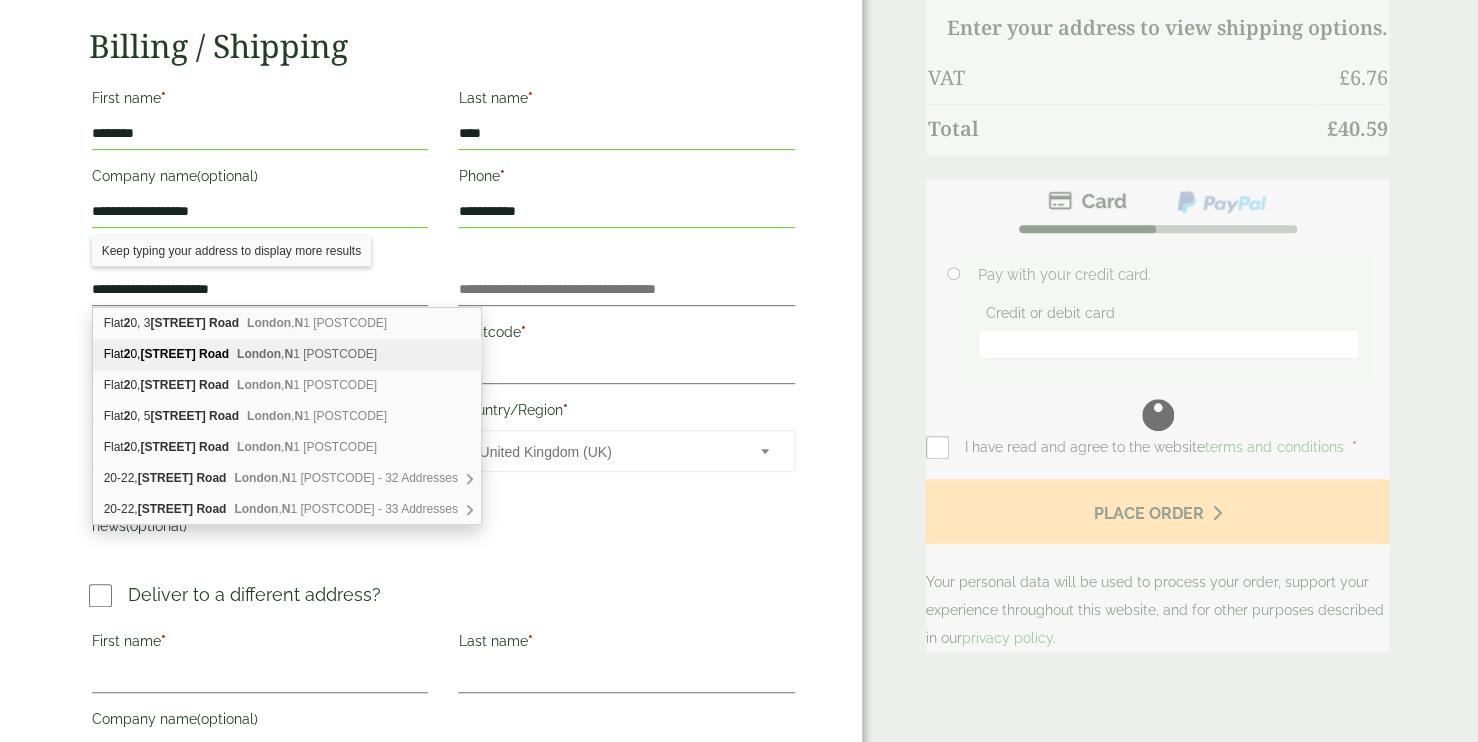 click on "Flat 20, [STREET] [CITY] , [POSTCODE]" at bounding box center (287, 354) 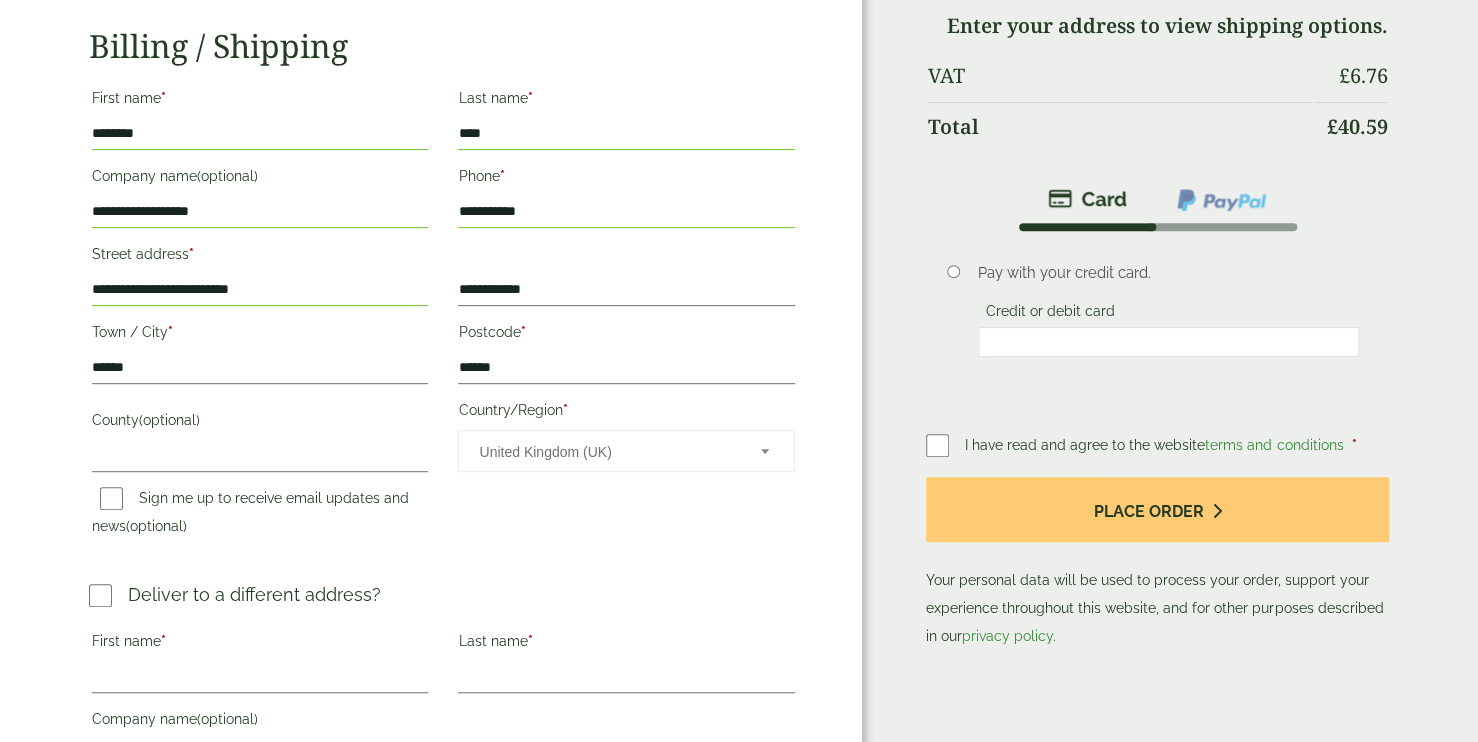 click on "**********" at bounding box center (260, 290) 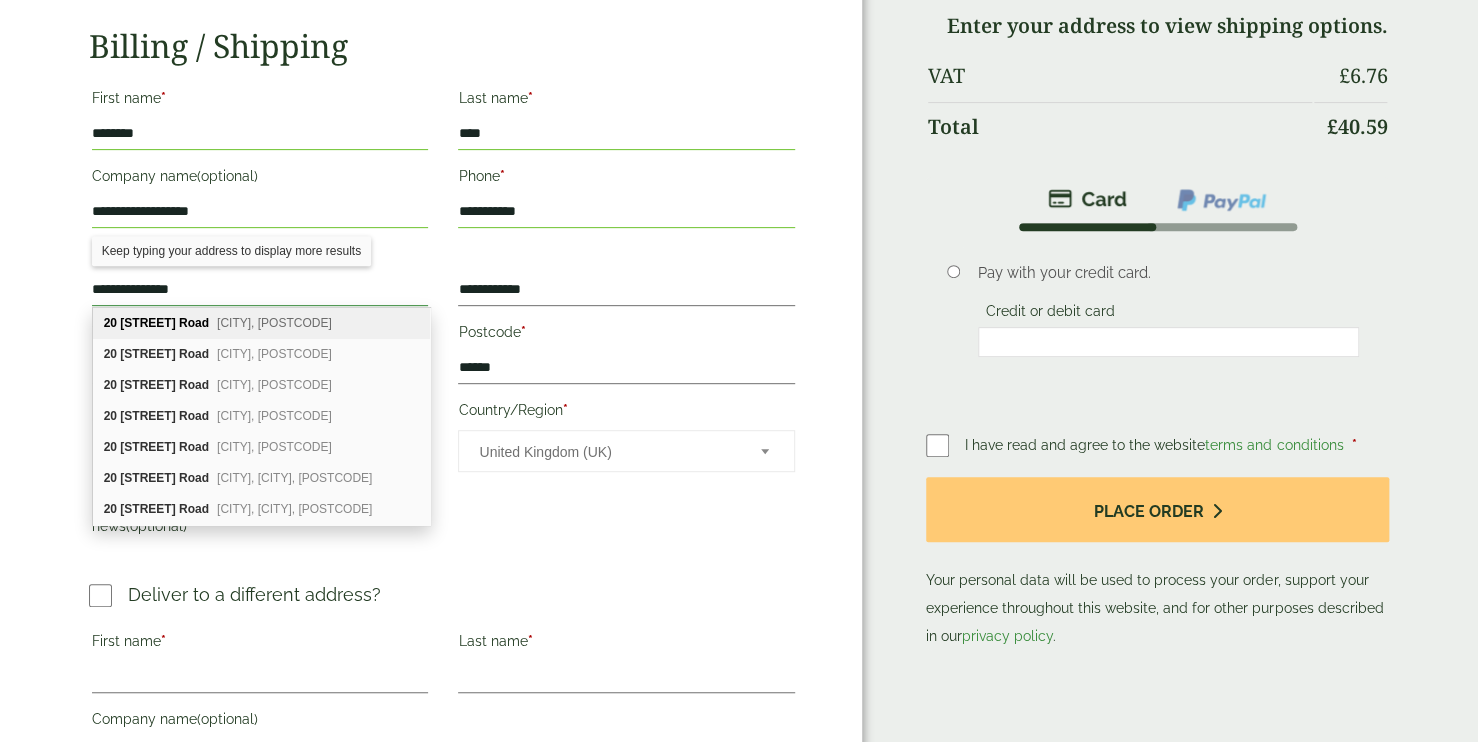 type on "**********" 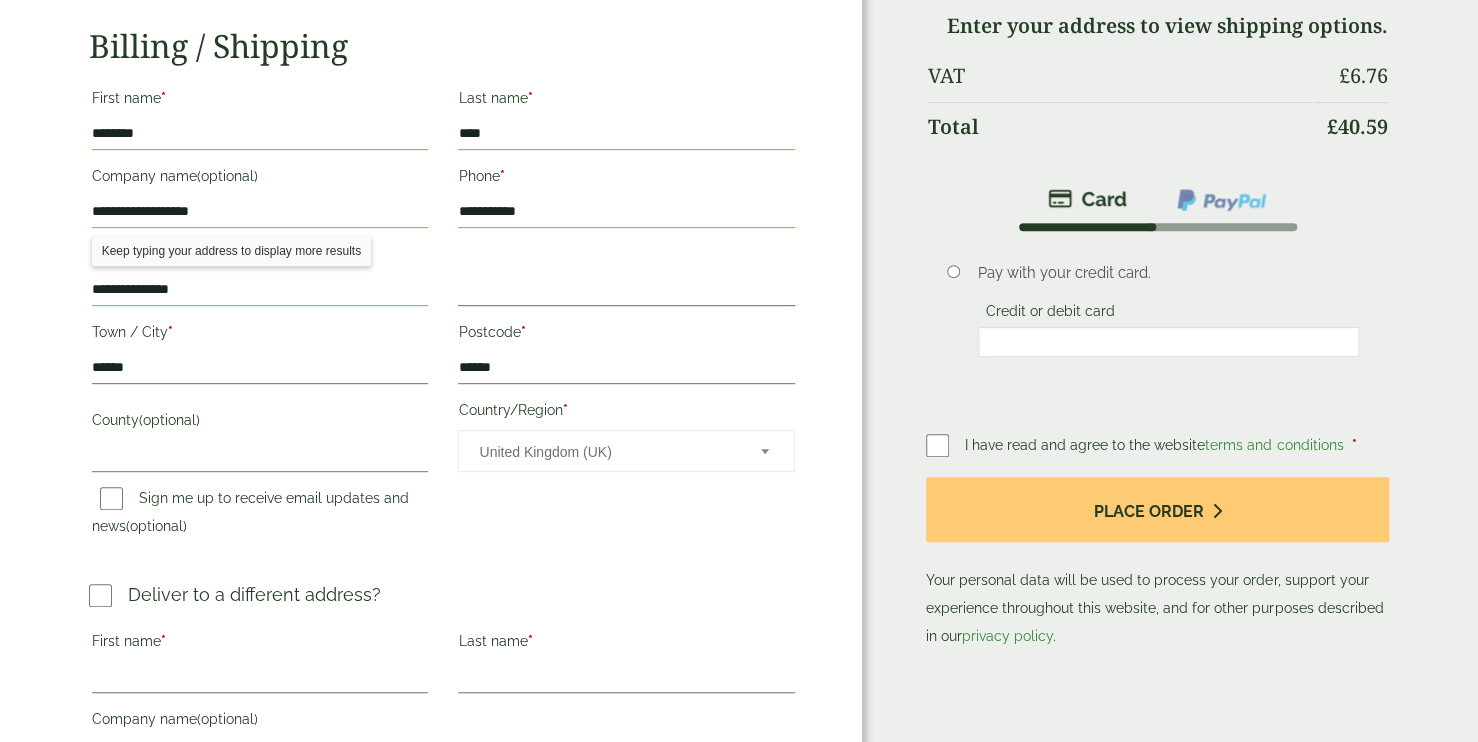 type 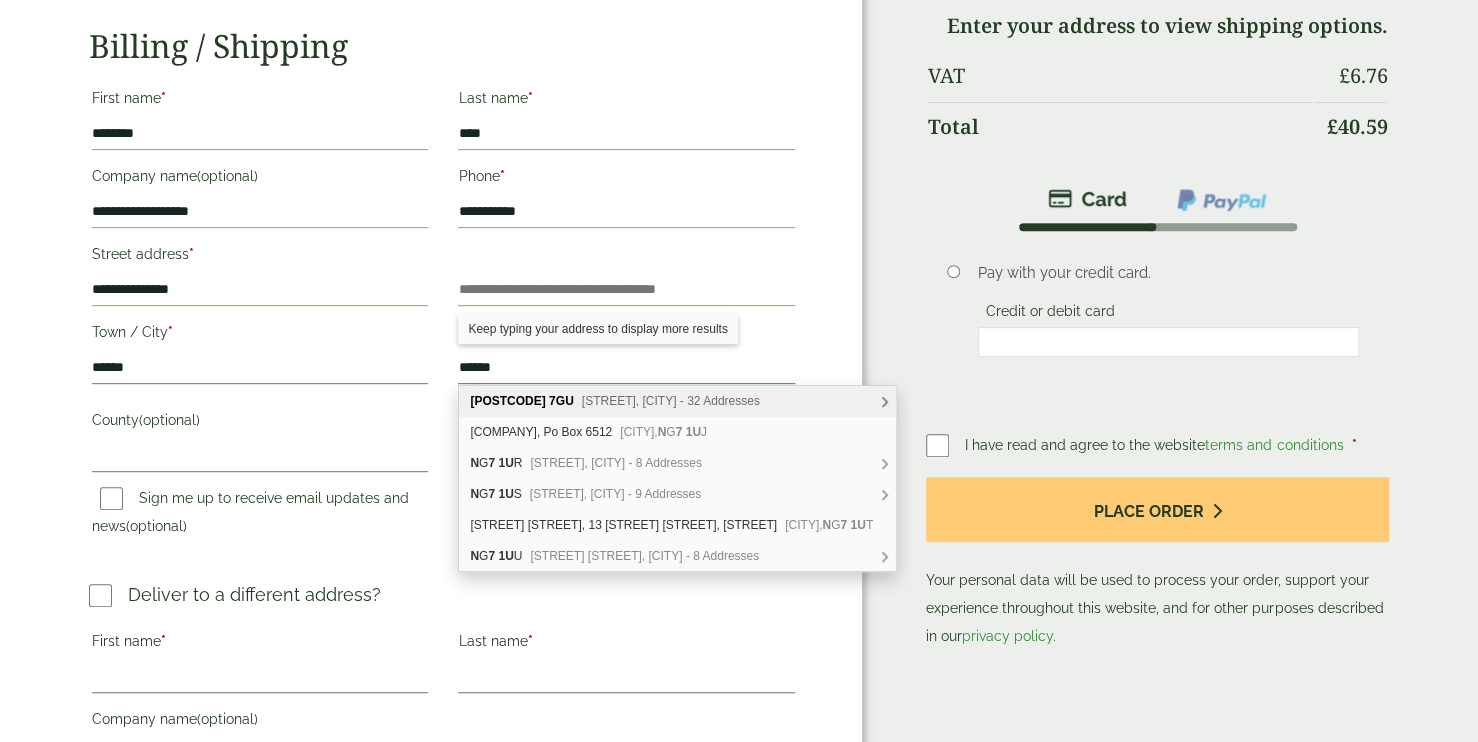 type on "******" 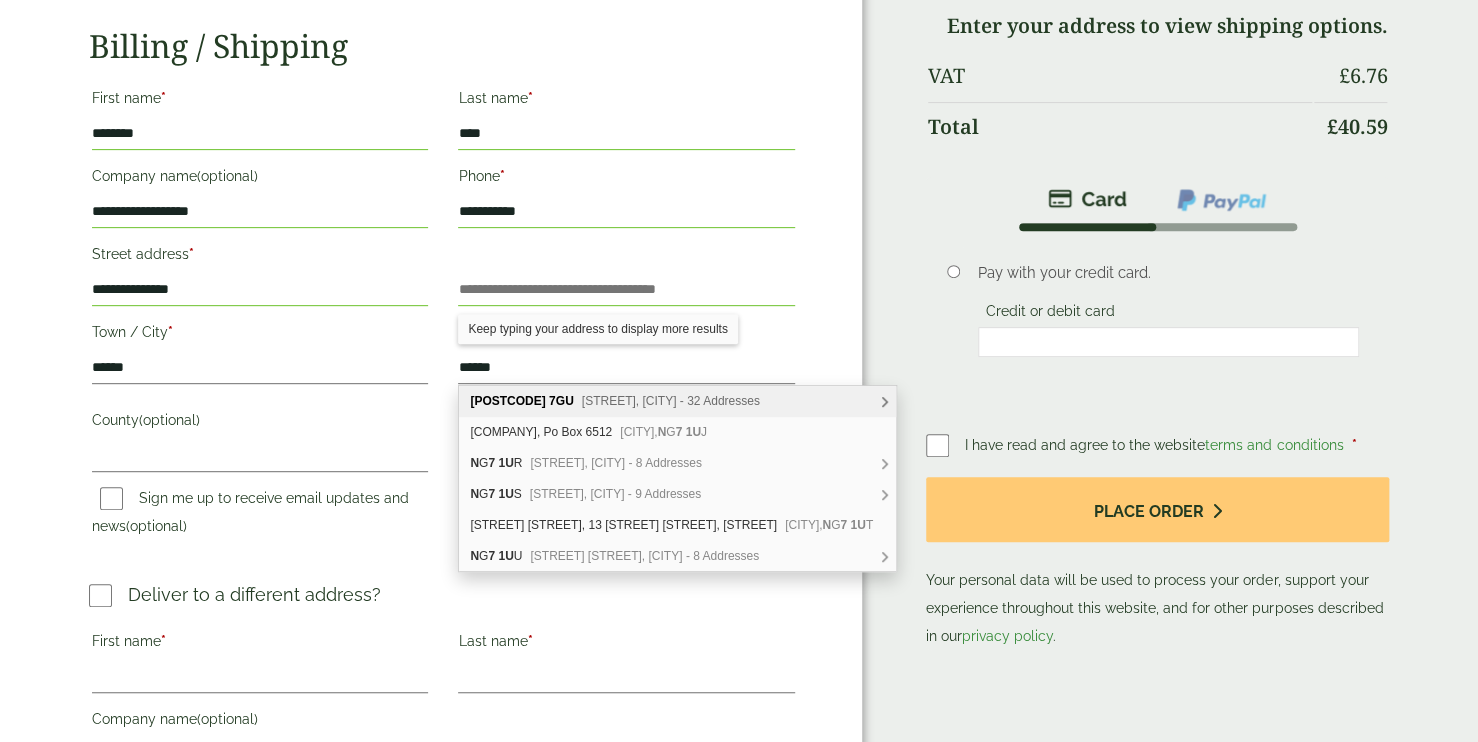 click on "Sign me up to receive email updates and news  (optional)" at bounding box center [260, 512] 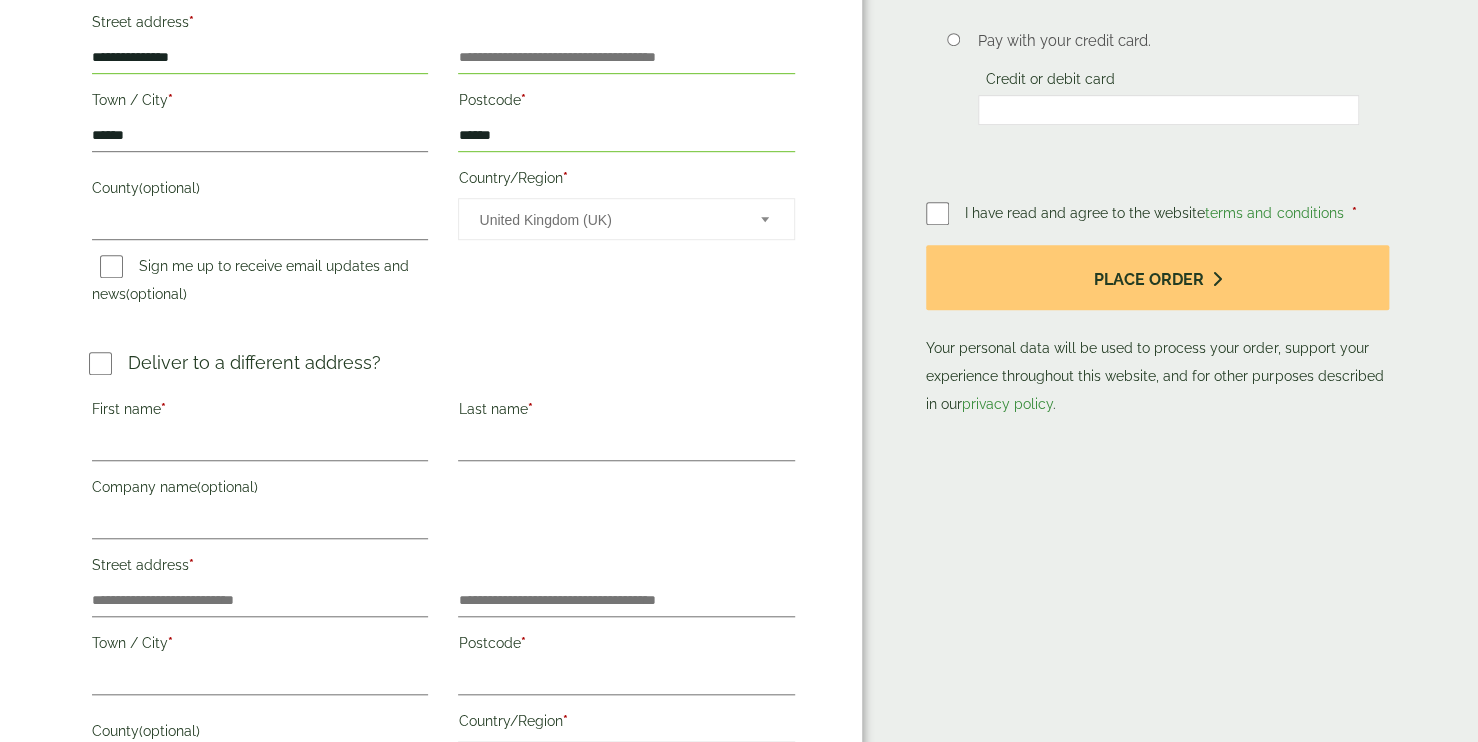 scroll, scrollTop: 545, scrollLeft: 0, axis: vertical 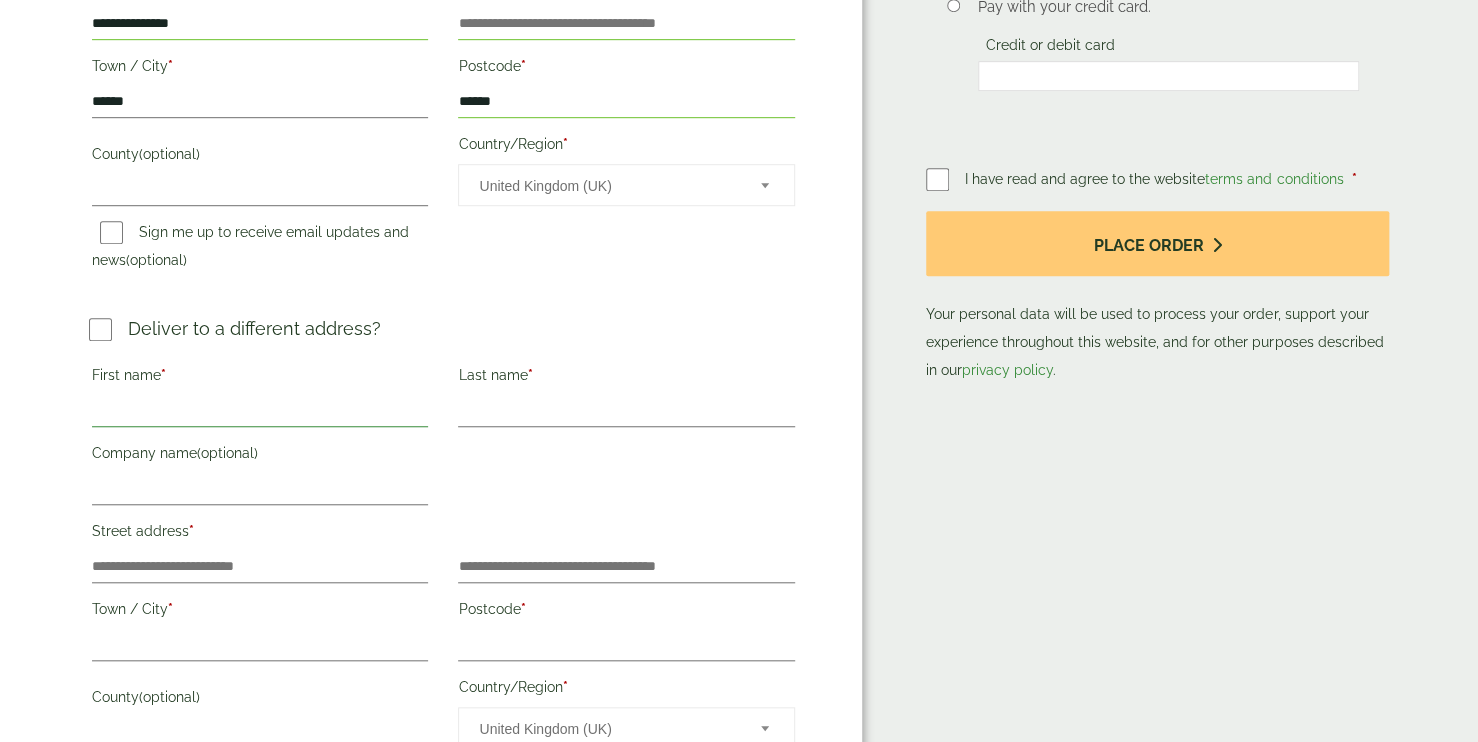 click on "First name  *" at bounding box center (260, 411) 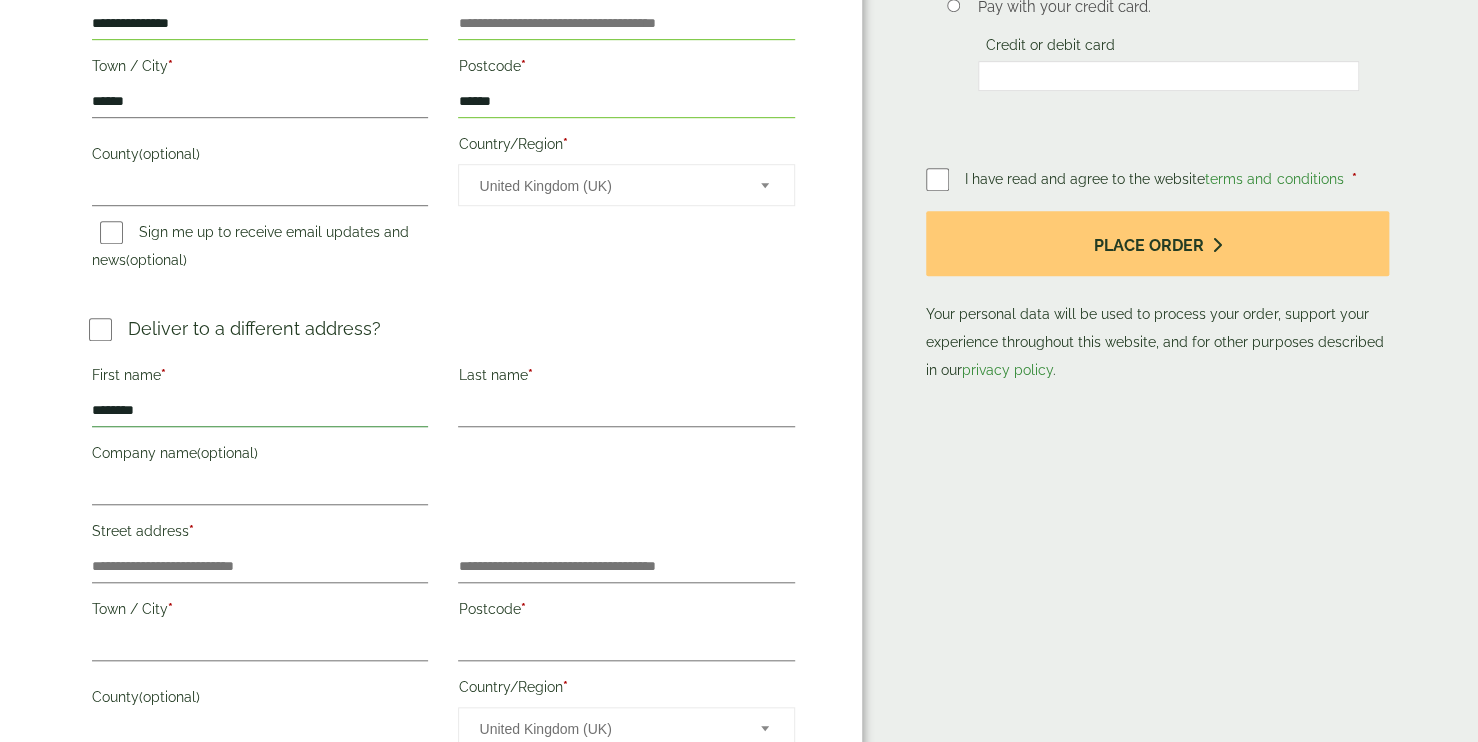 type on "********" 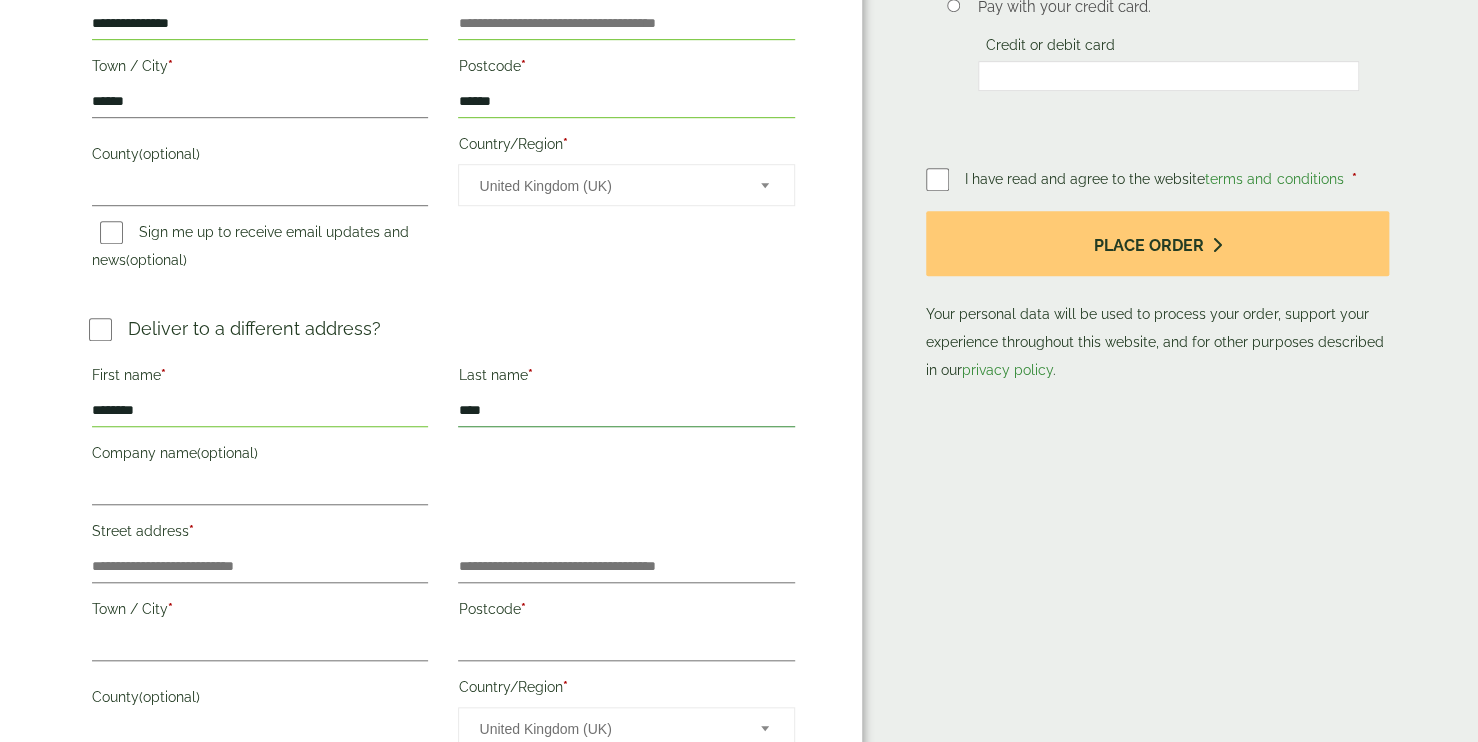 type on "****" 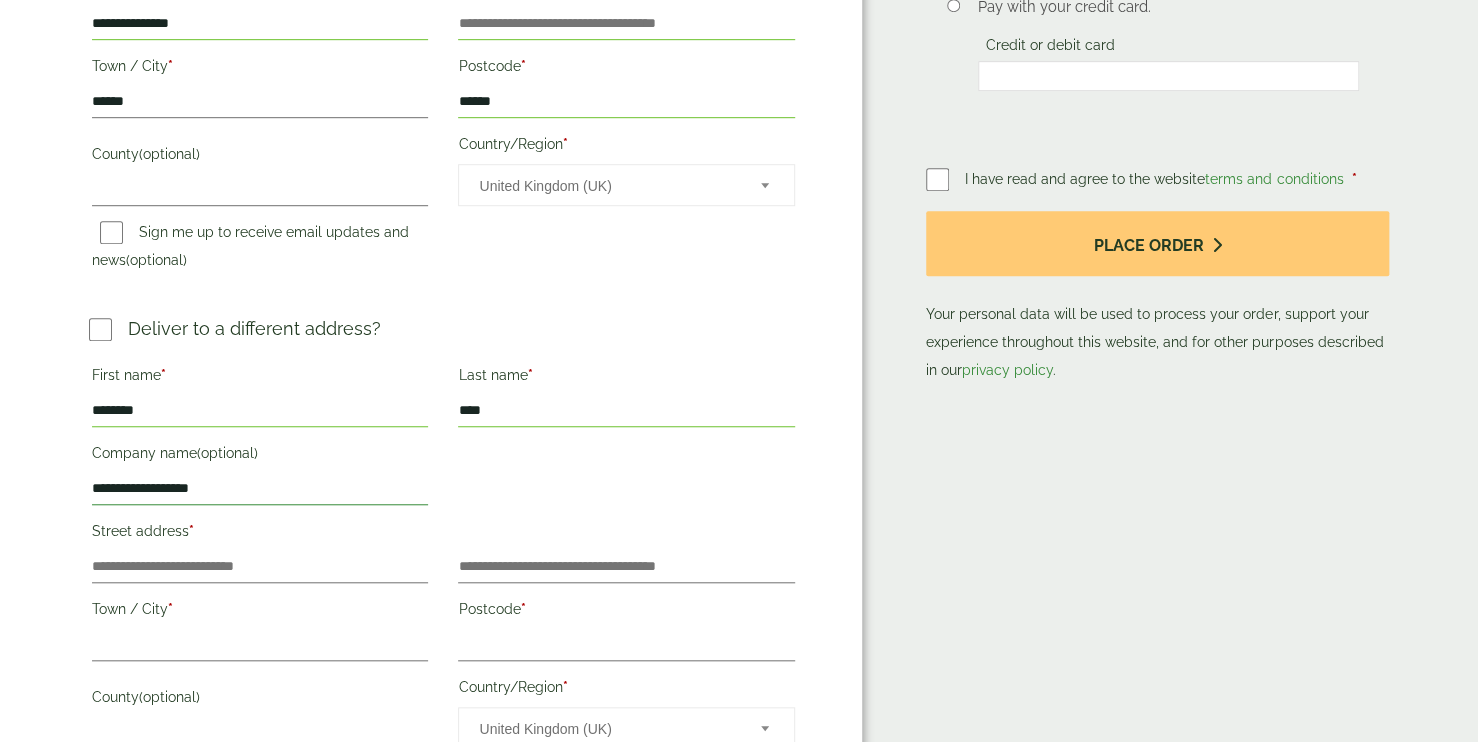 type on "**********" 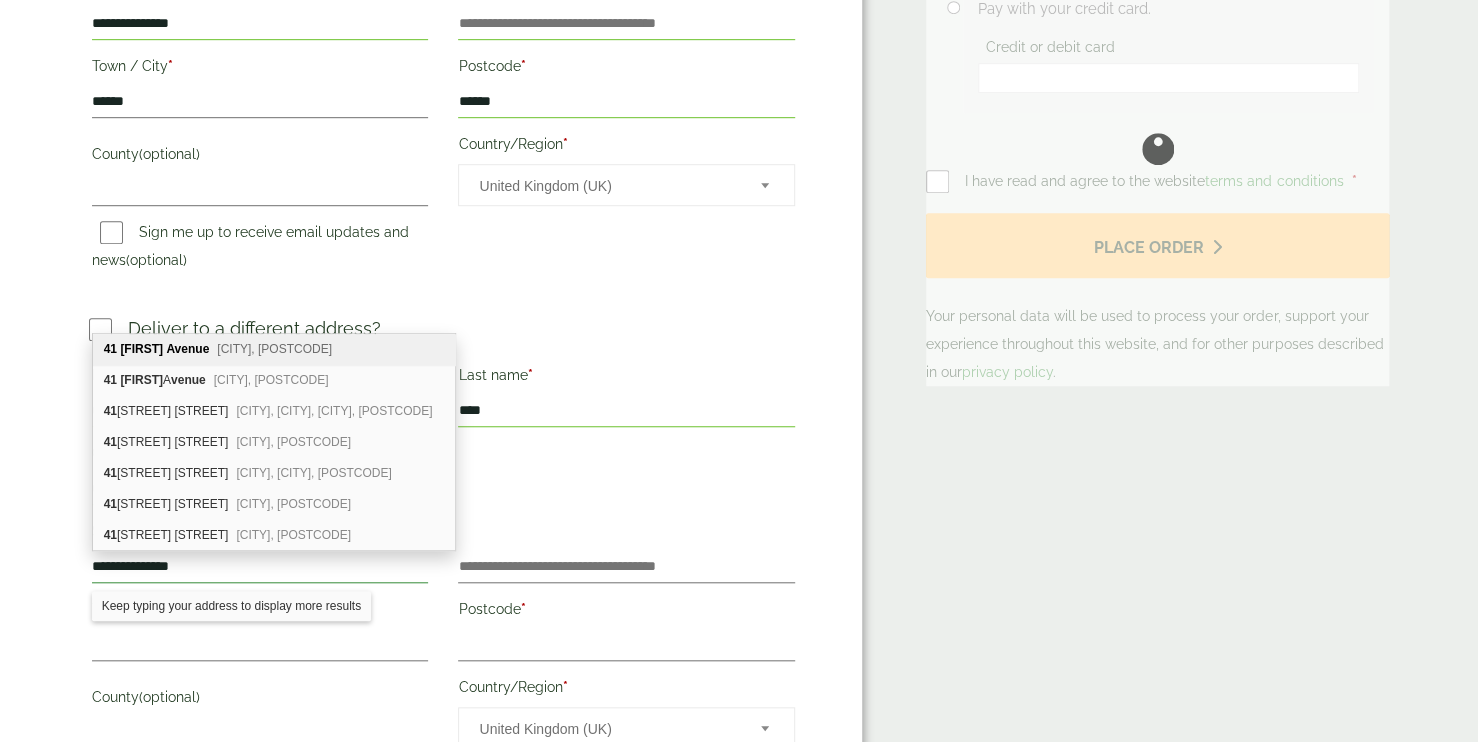 type on "**********" 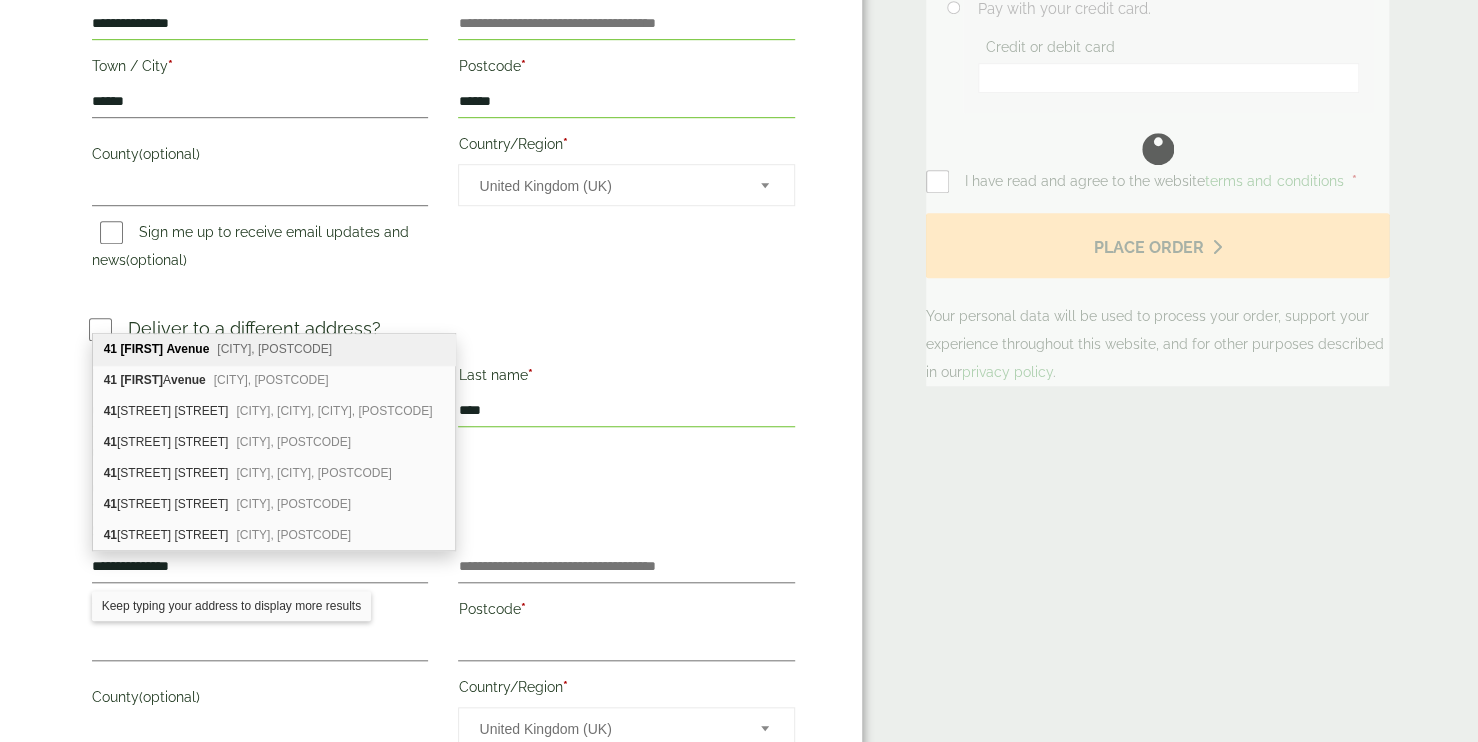 click on "41 [FIRST] [STREET] [CITY], [POSTCODE]" at bounding box center [274, 349] 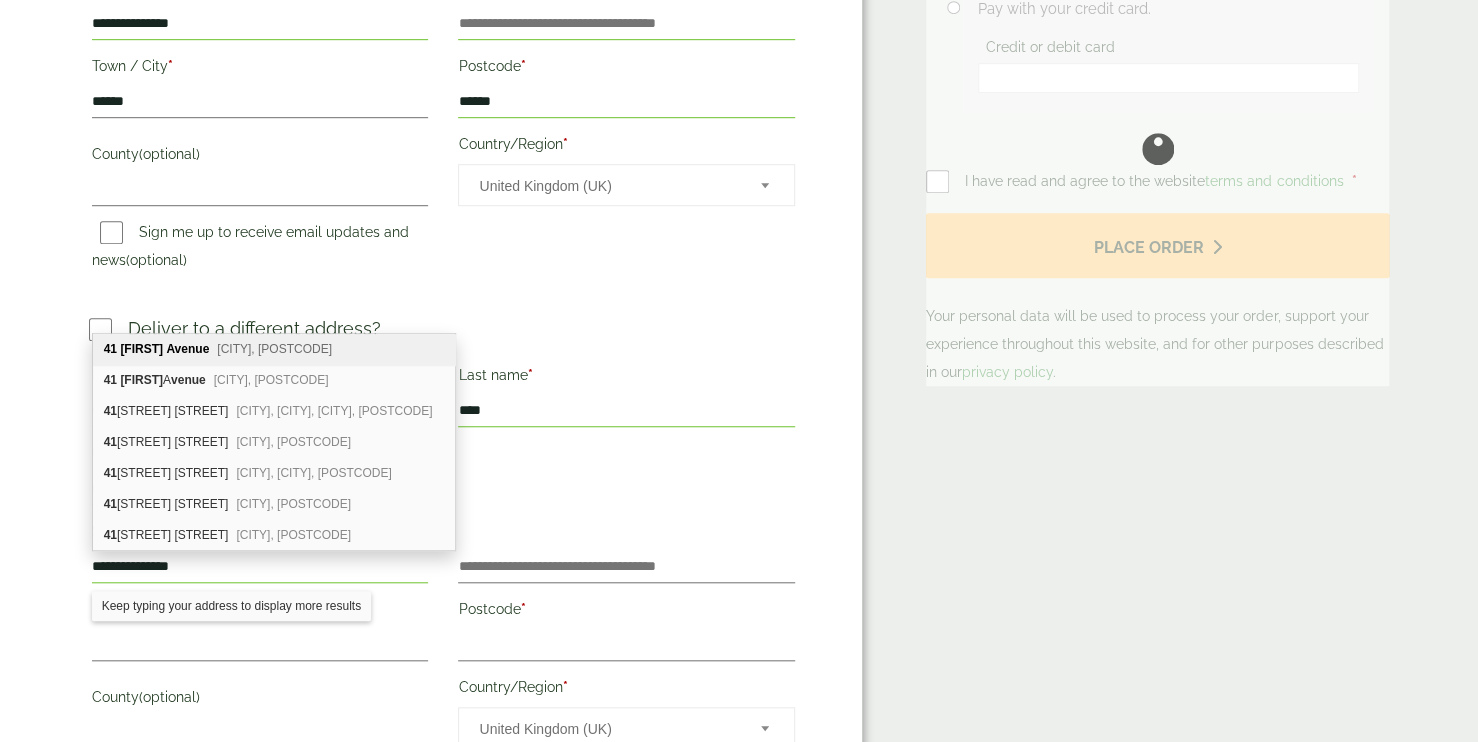 type on "*******" 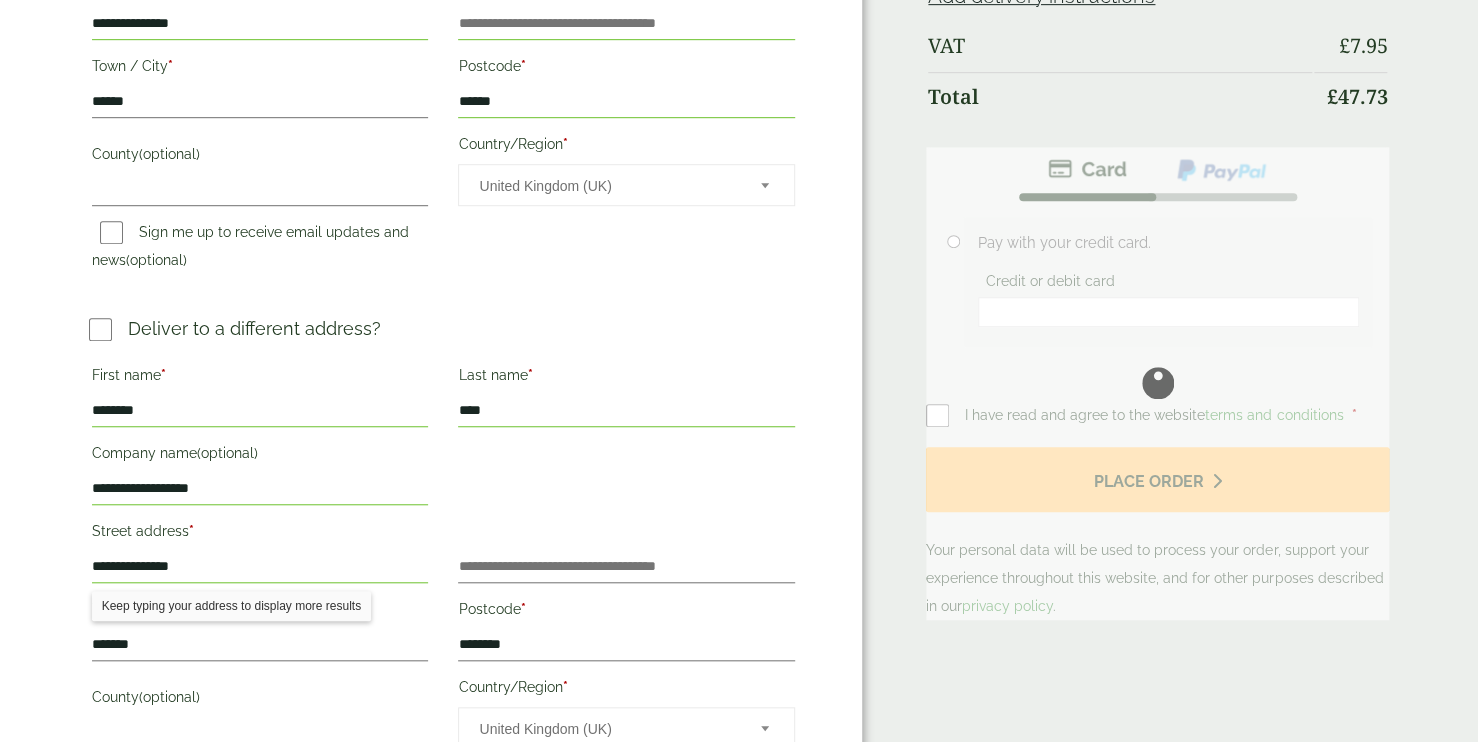 click on "Last name  *" at bounding box center (626, 378) 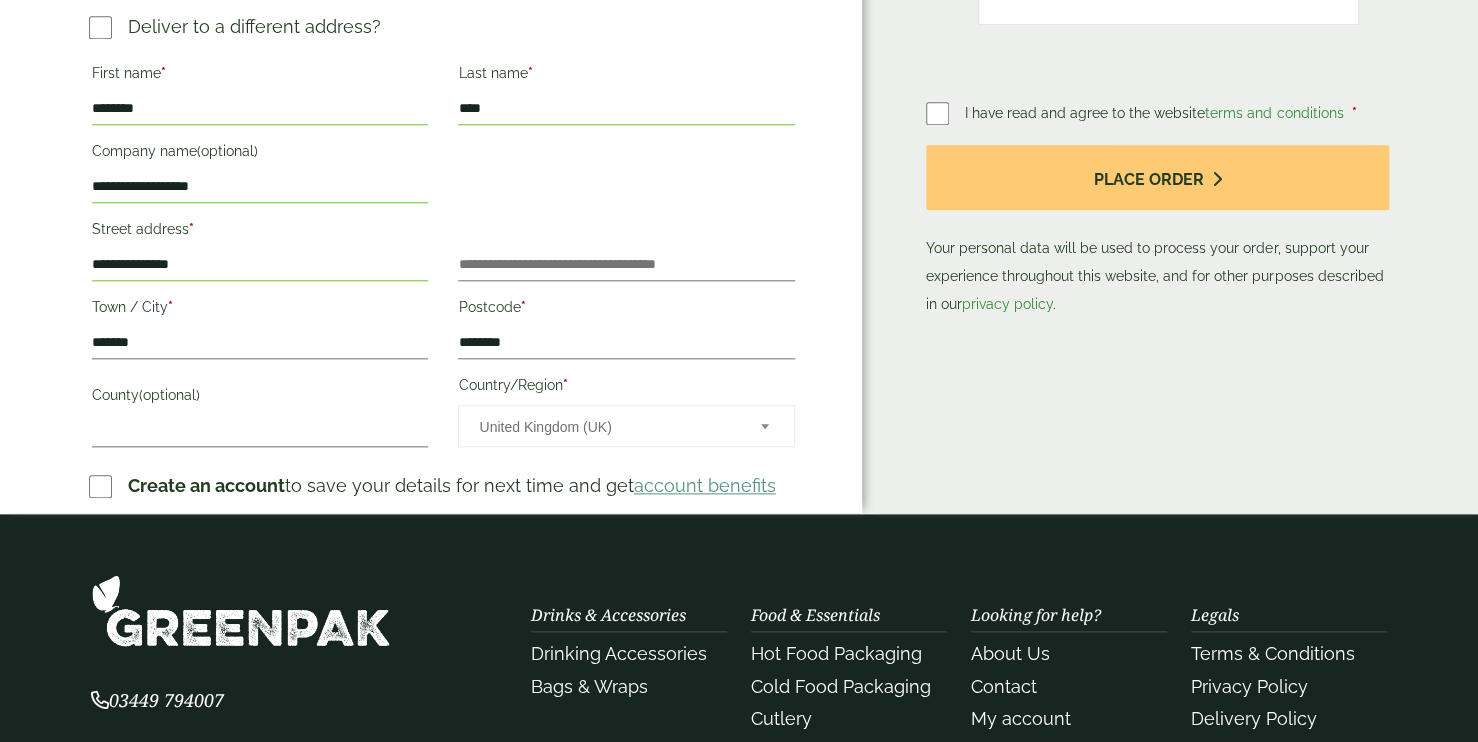 scroll, scrollTop: 866, scrollLeft: 0, axis: vertical 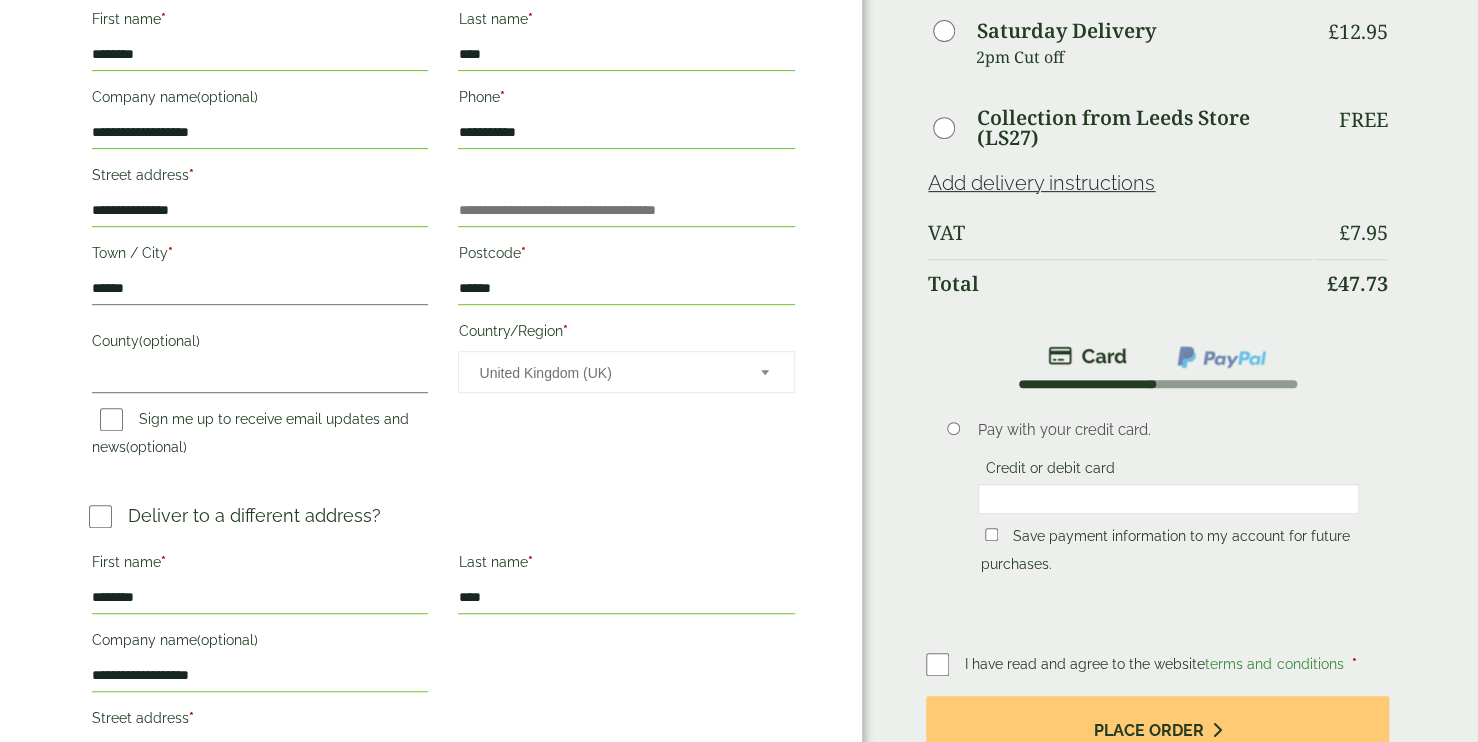 click at bounding box center (1221, 357) 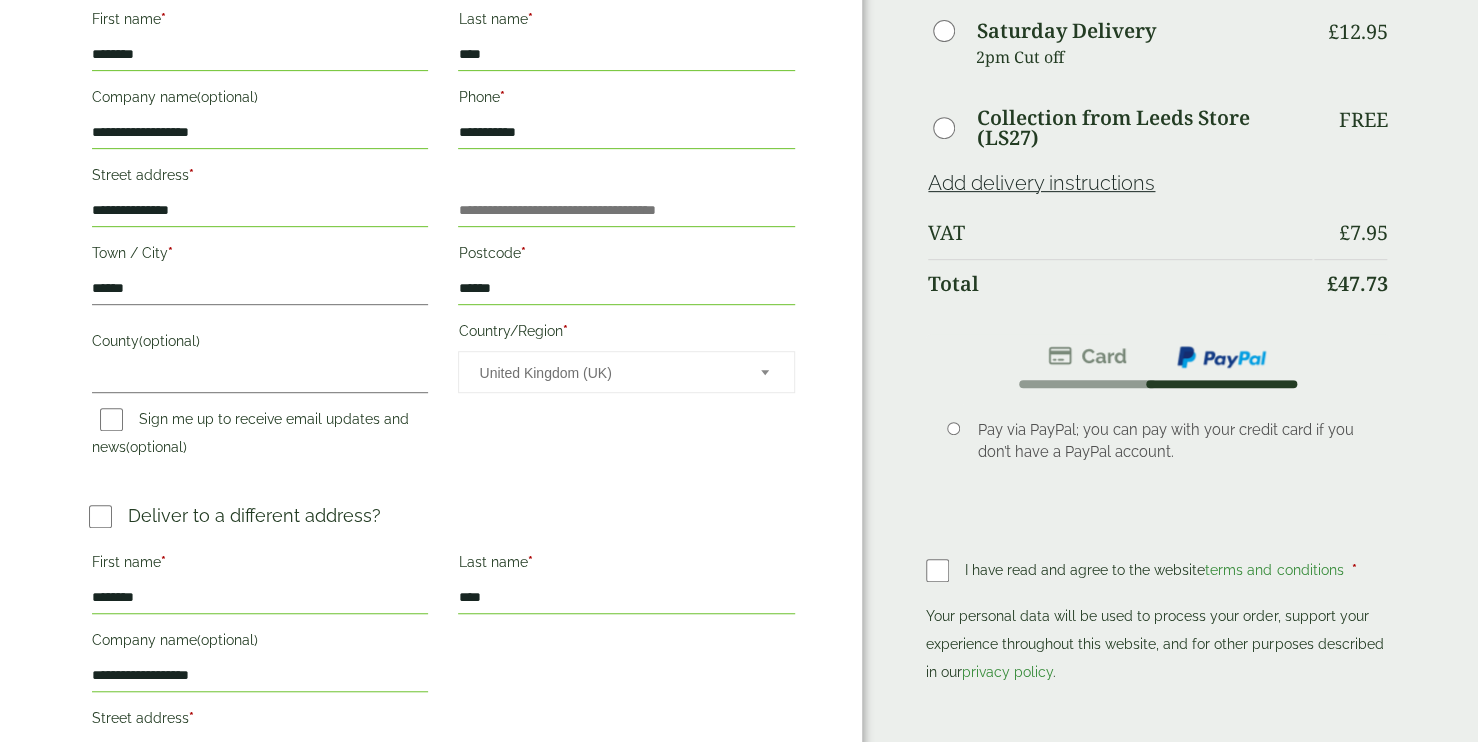 click on "Pay via PayPal; you can pay with your credit card if you don’t have a PayPal account." at bounding box center [1168, 441] 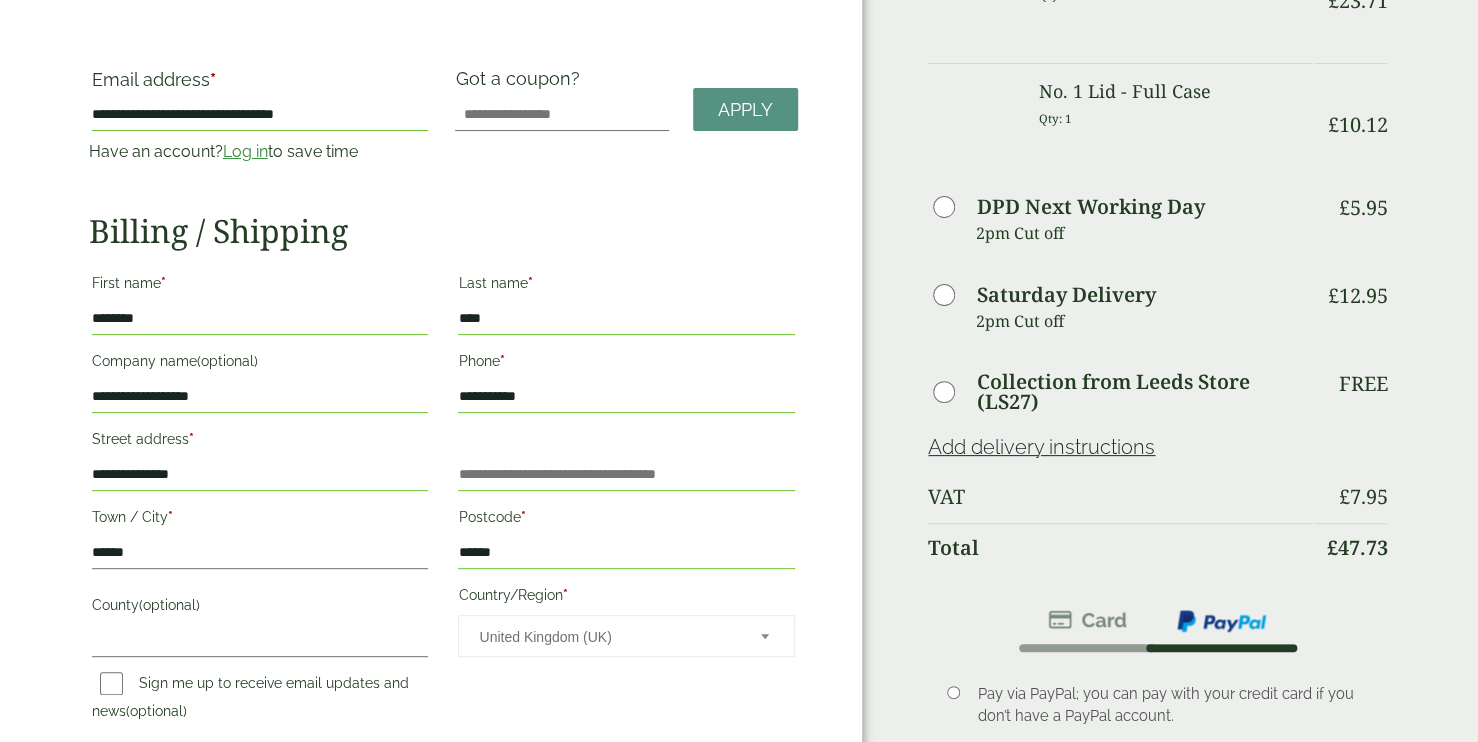 scroll, scrollTop: 0, scrollLeft: 0, axis: both 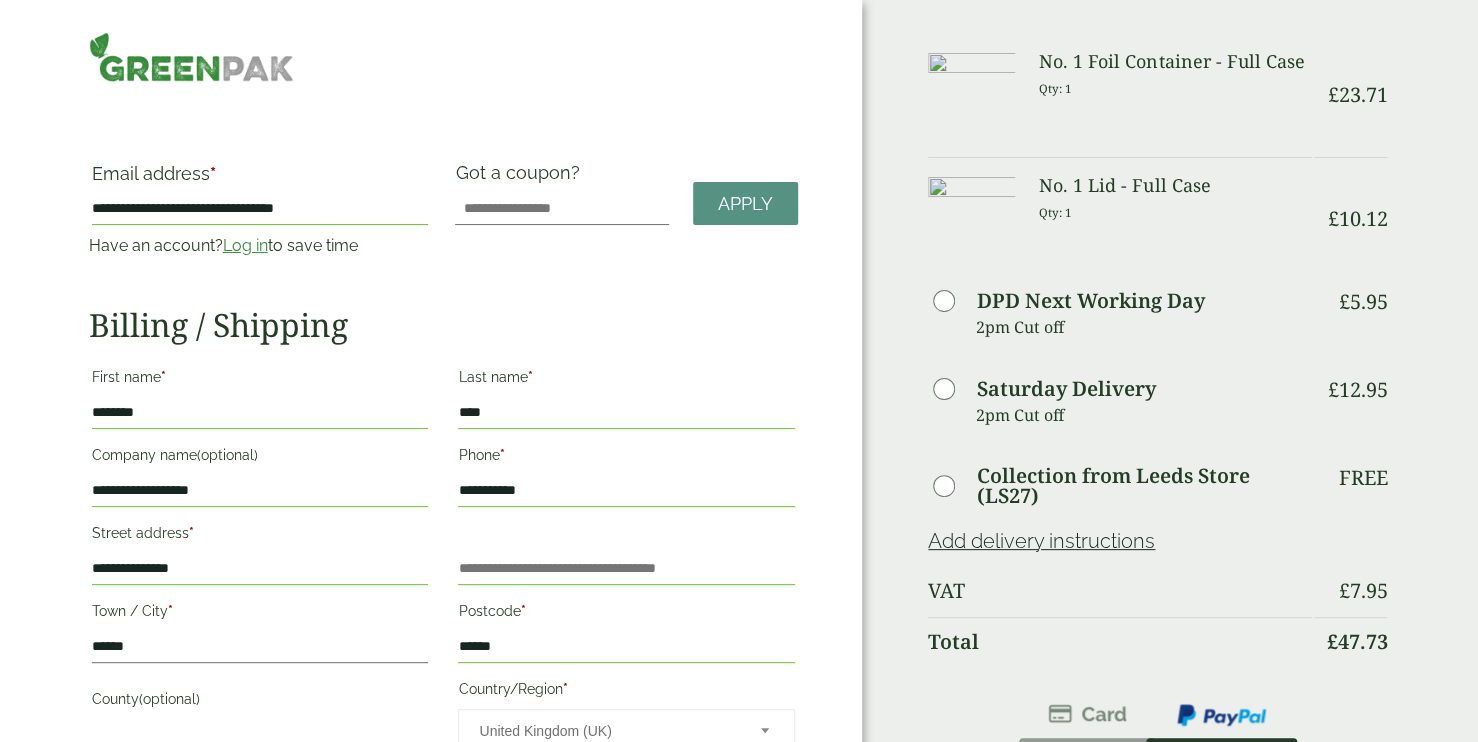 click on "Pay with your credit card.
Credit or debit card
Save payment information to my account for future purchases.
Pay via PayPal; you can pay with your credit card if you don’t have a PayPal account." at bounding box center (1157, 791) 